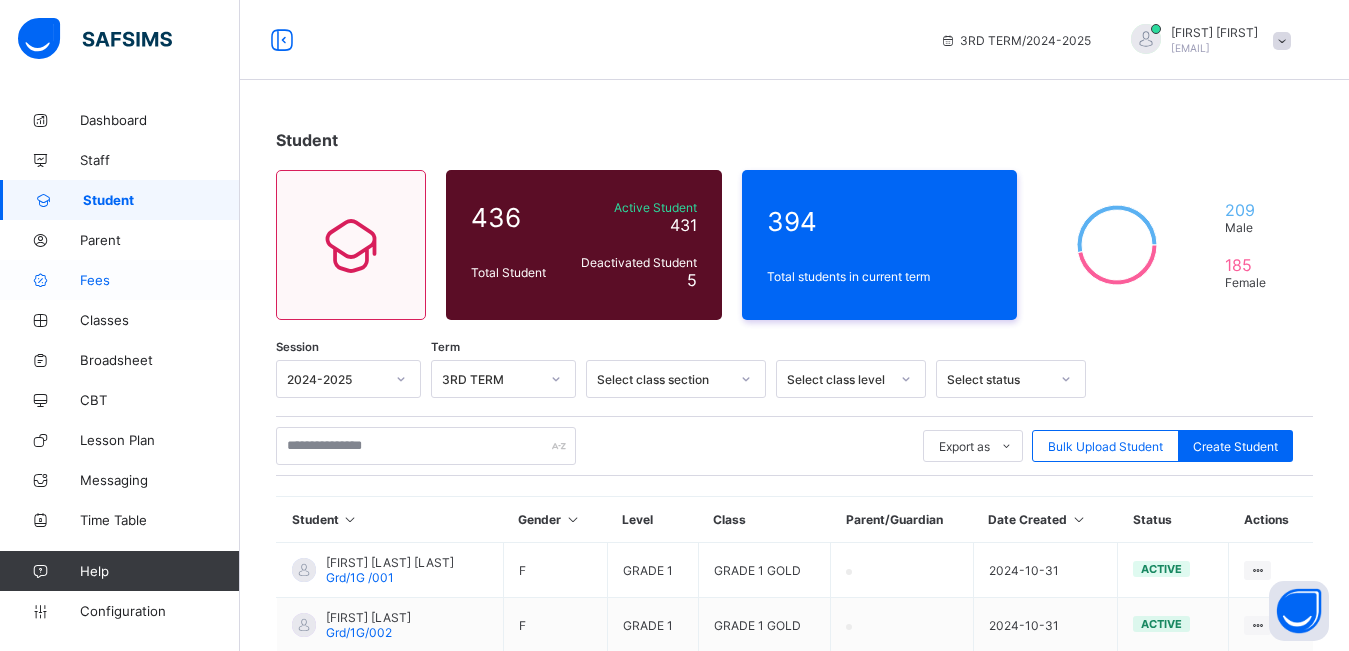 scroll, scrollTop: 0, scrollLeft: 0, axis: both 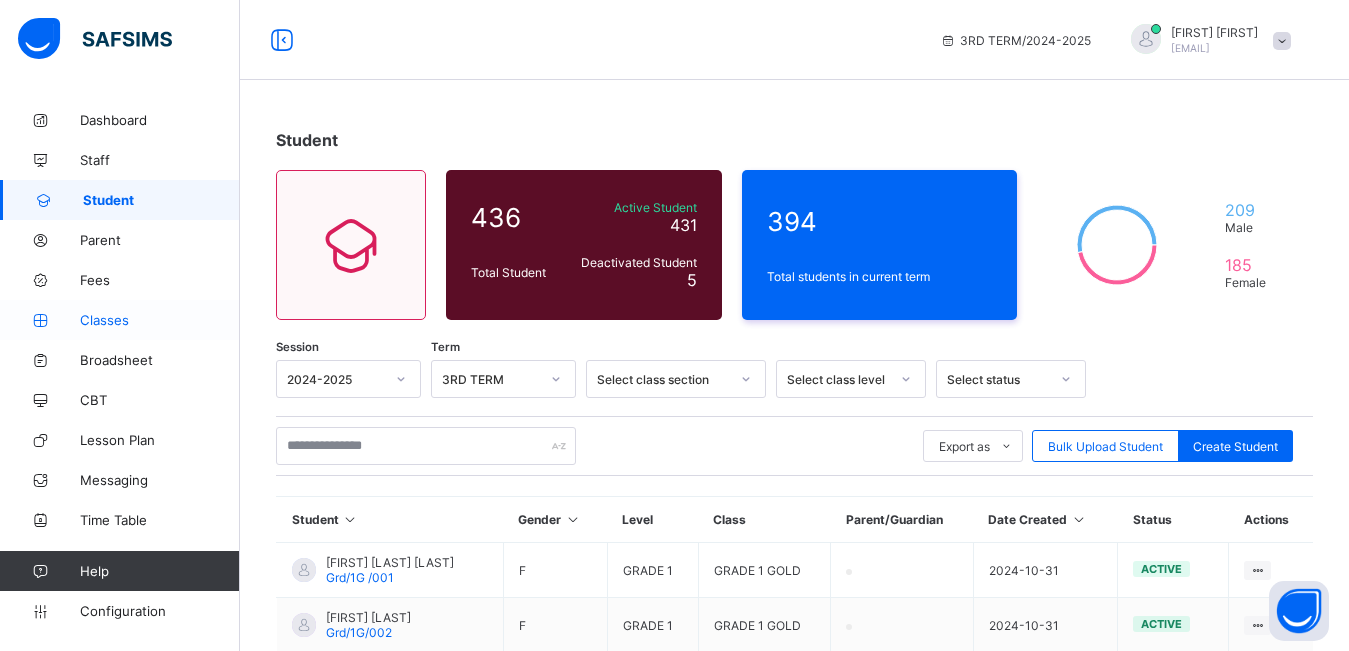 click on "Classes" at bounding box center (160, 320) 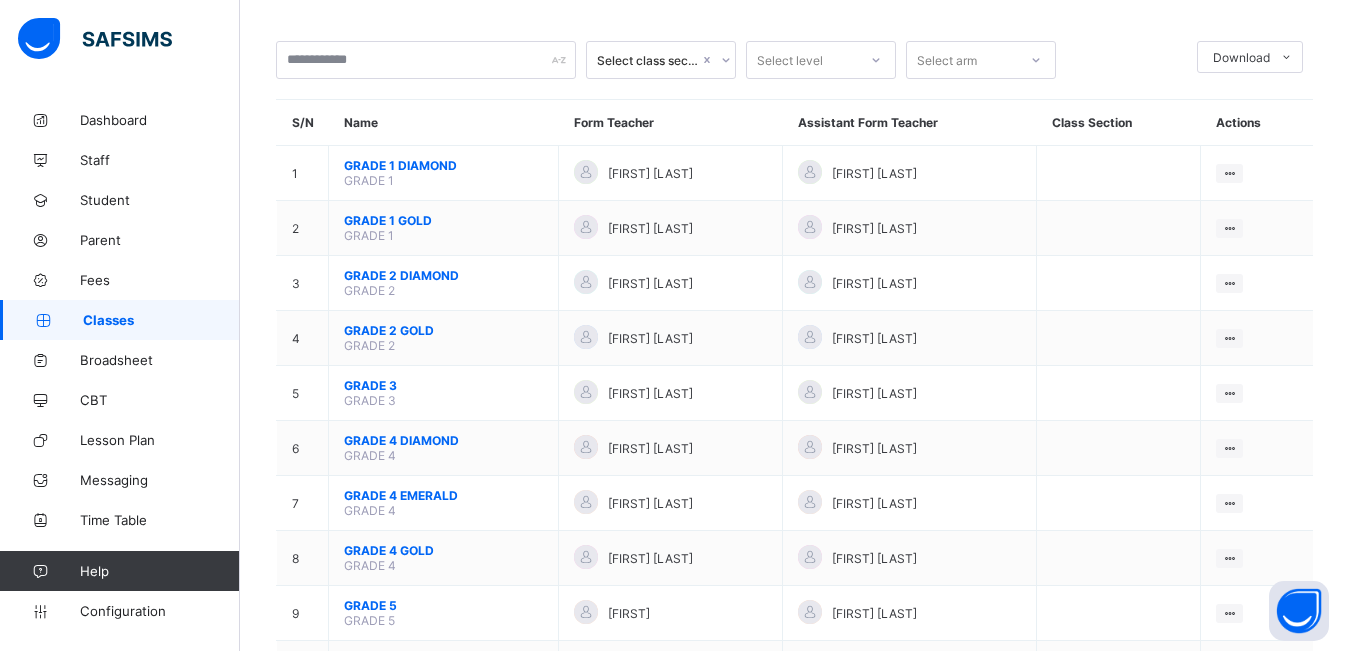 scroll, scrollTop: 168, scrollLeft: 0, axis: vertical 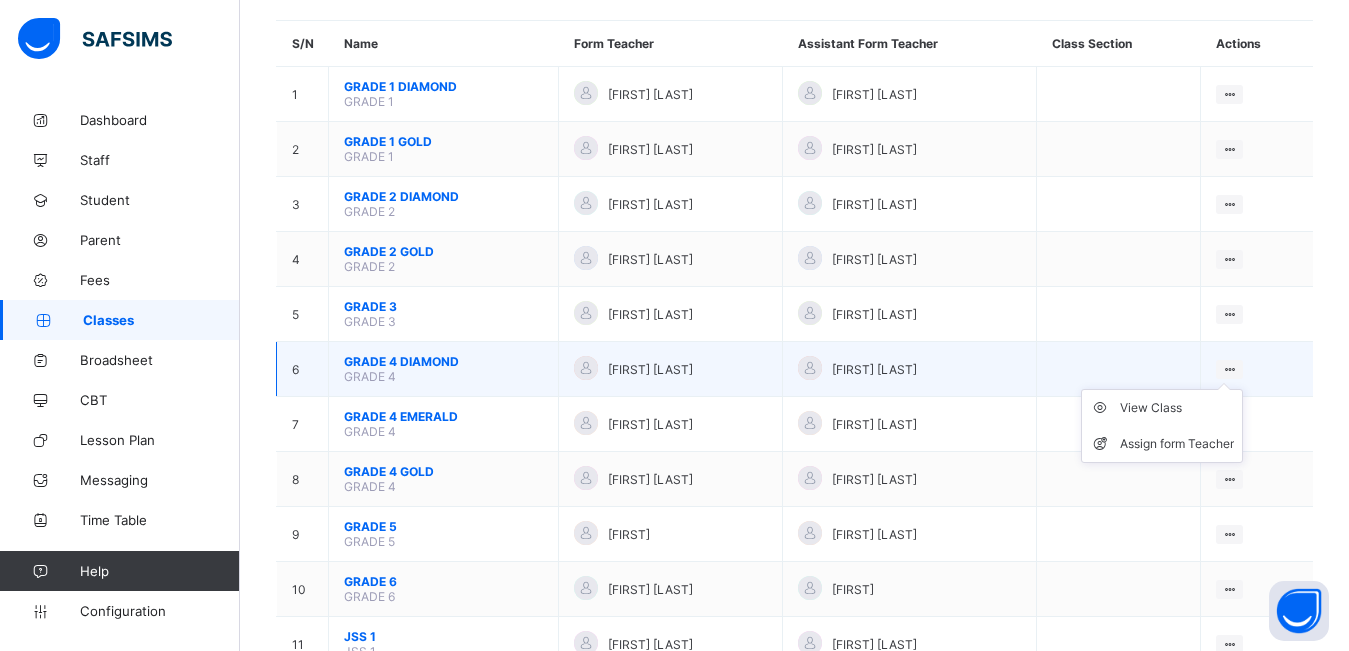 click at bounding box center (1229, 369) 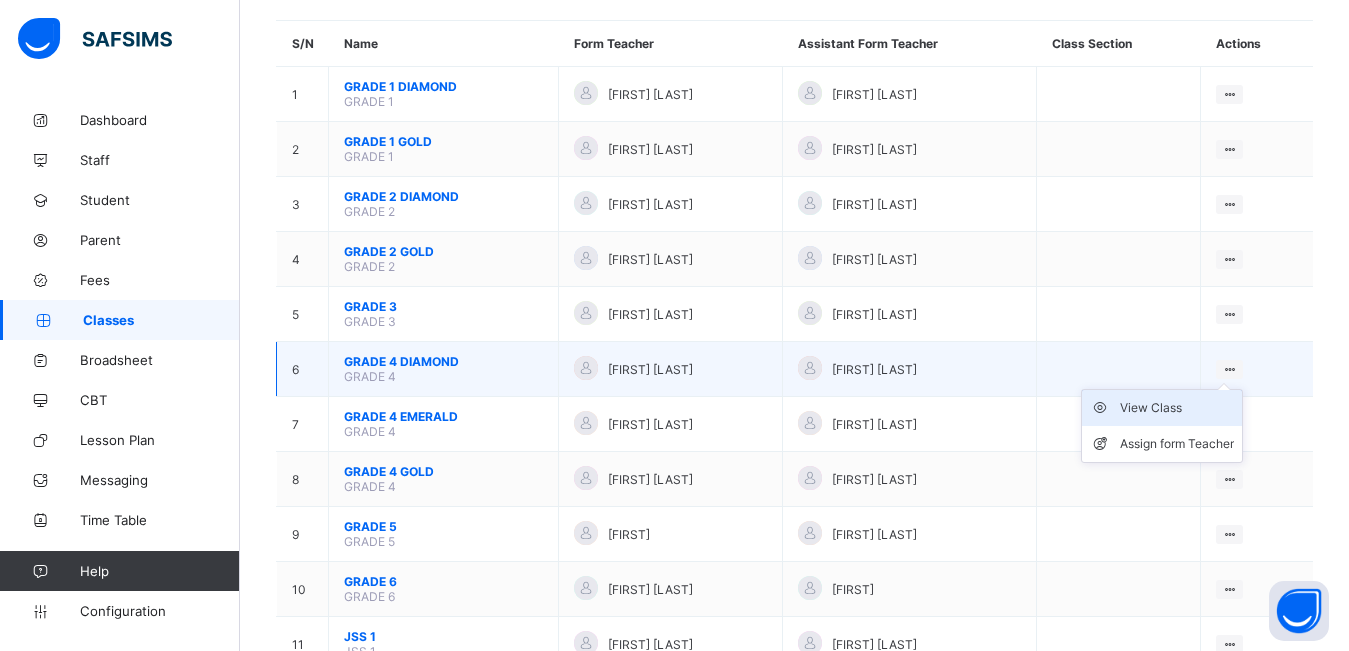 click on "View Class" at bounding box center (1177, 408) 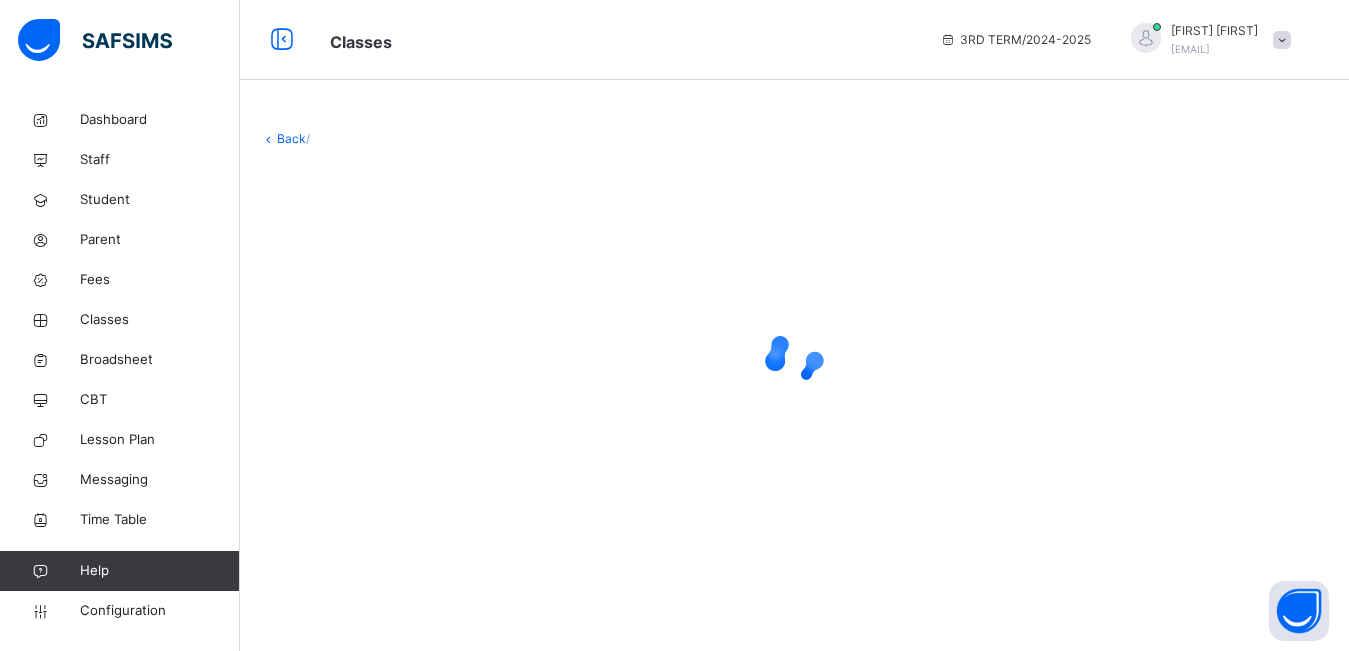 scroll, scrollTop: 0, scrollLeft: 0, axis: both 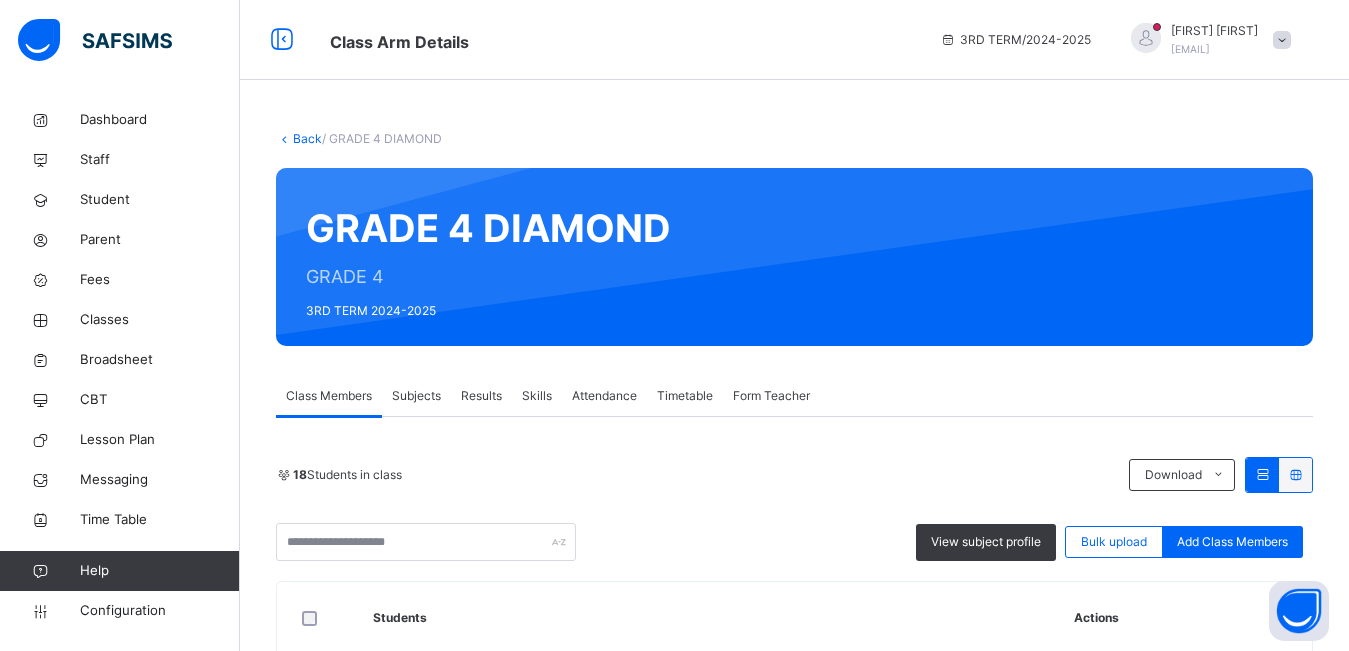 click on "Subjects" at bounding box center [416, 396] 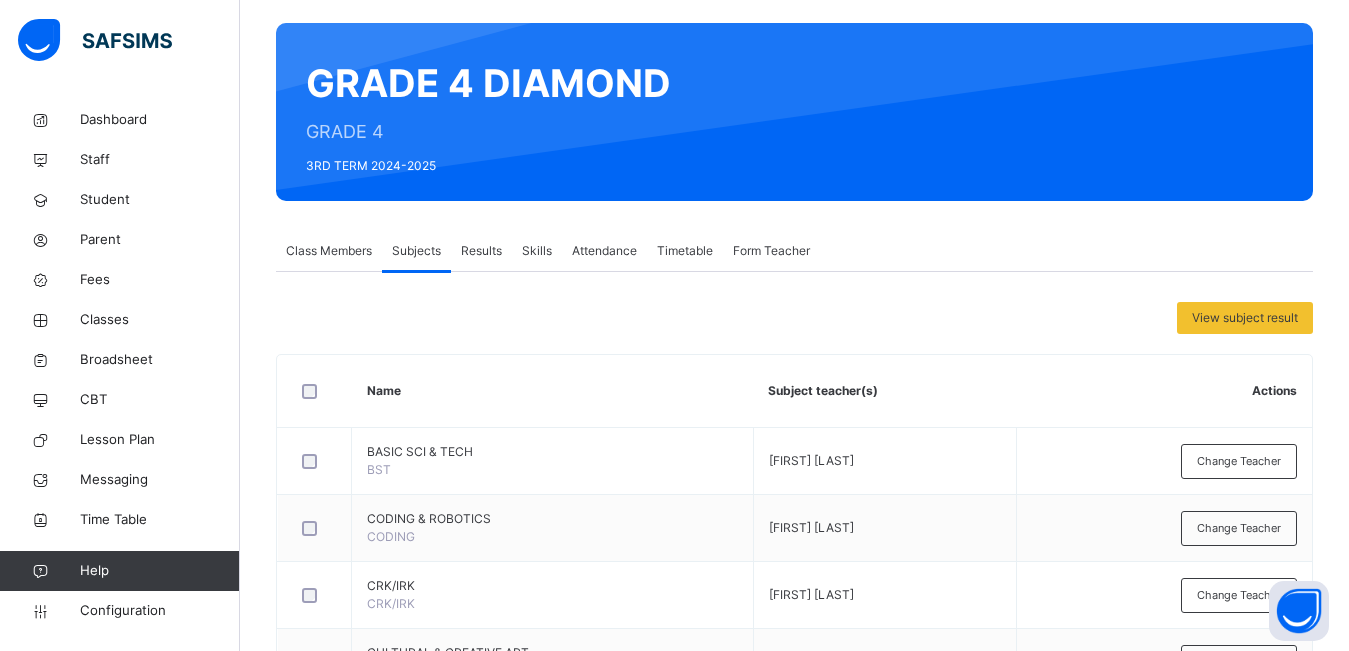 scroll, scrollTop: 153, scrollLeft: 0, axis: vertical 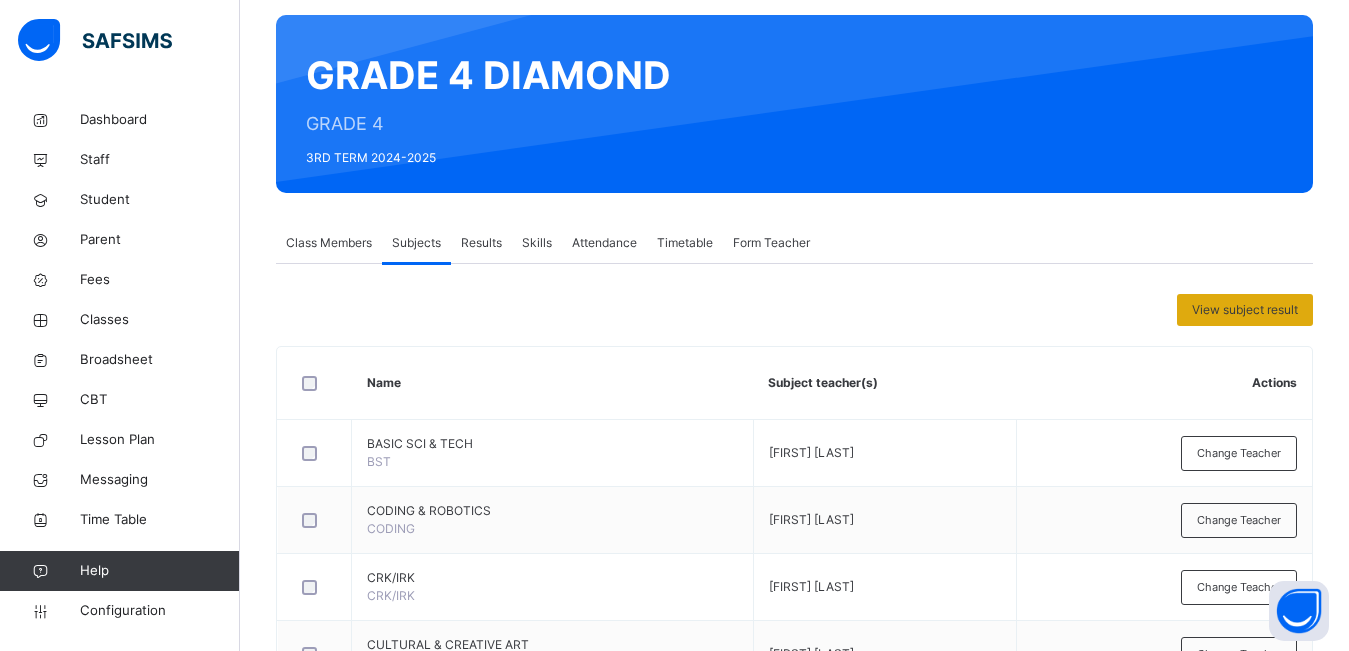 click on "View subject result" at bounding box center (1245, 310) 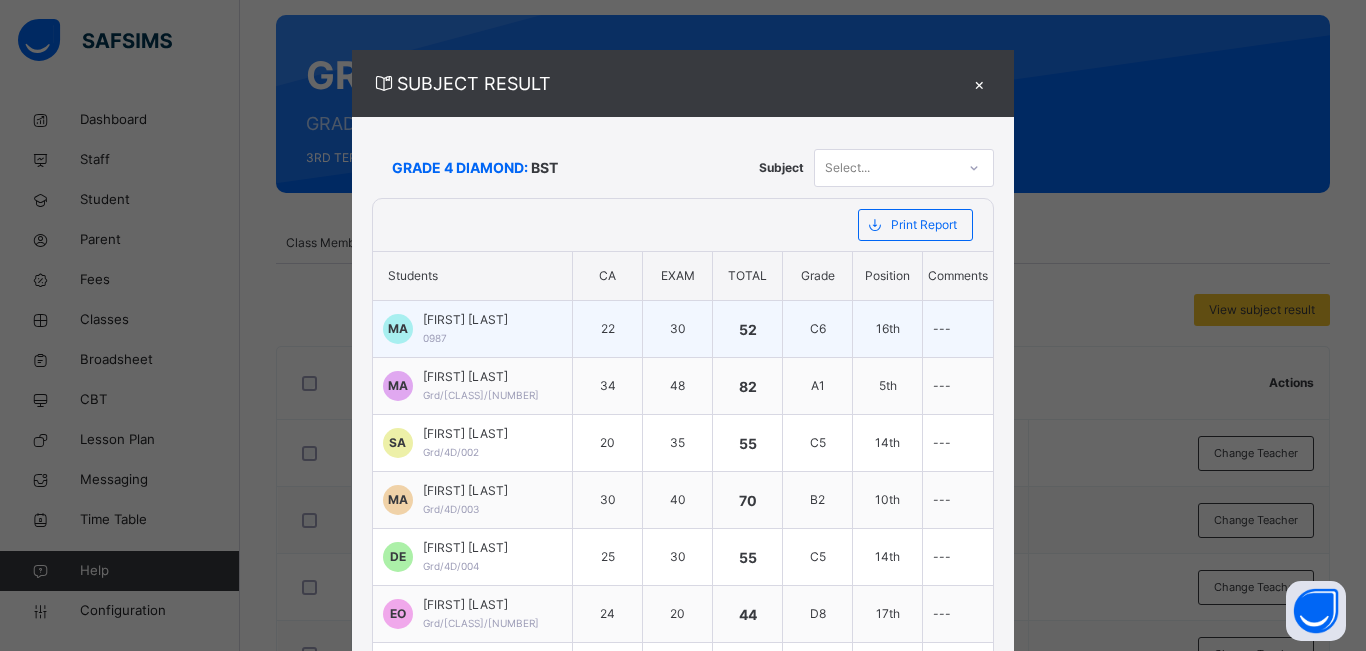 click on "52" at bounding box center (748, 329) 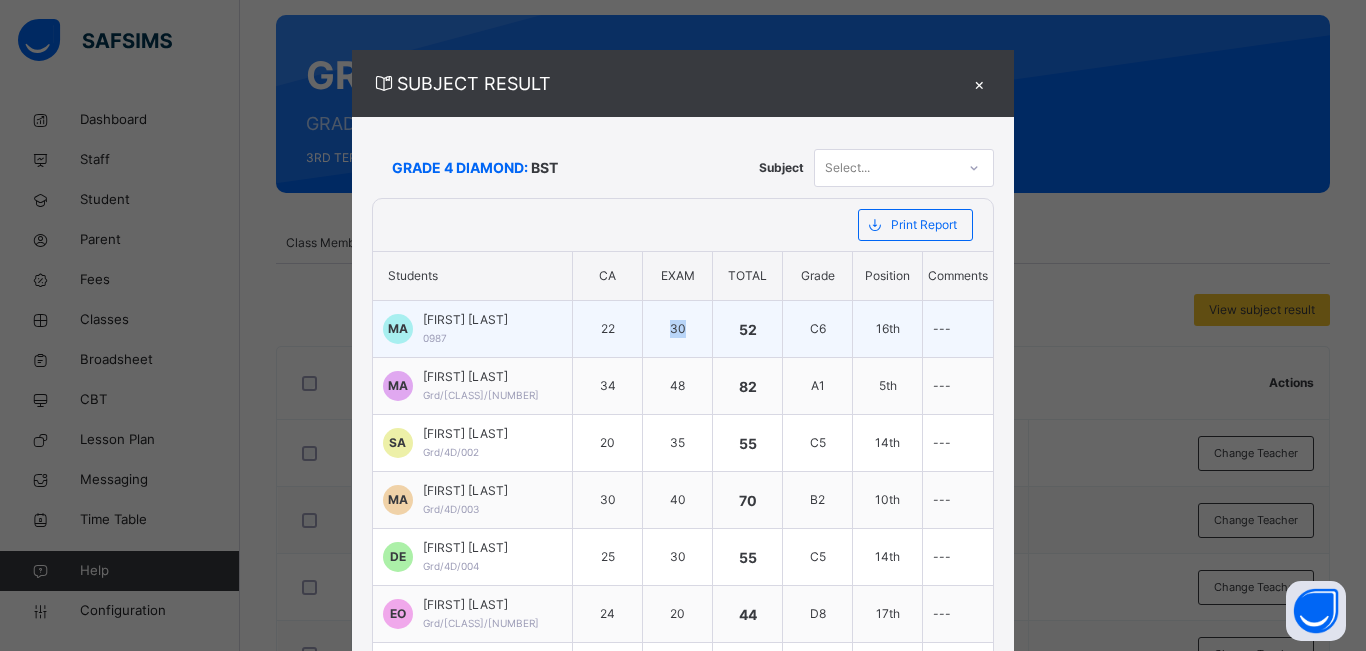 drag, startPoint x: 701, startPoint y: 325, endPoint x: 661, endPoint y: 334, distance: 41 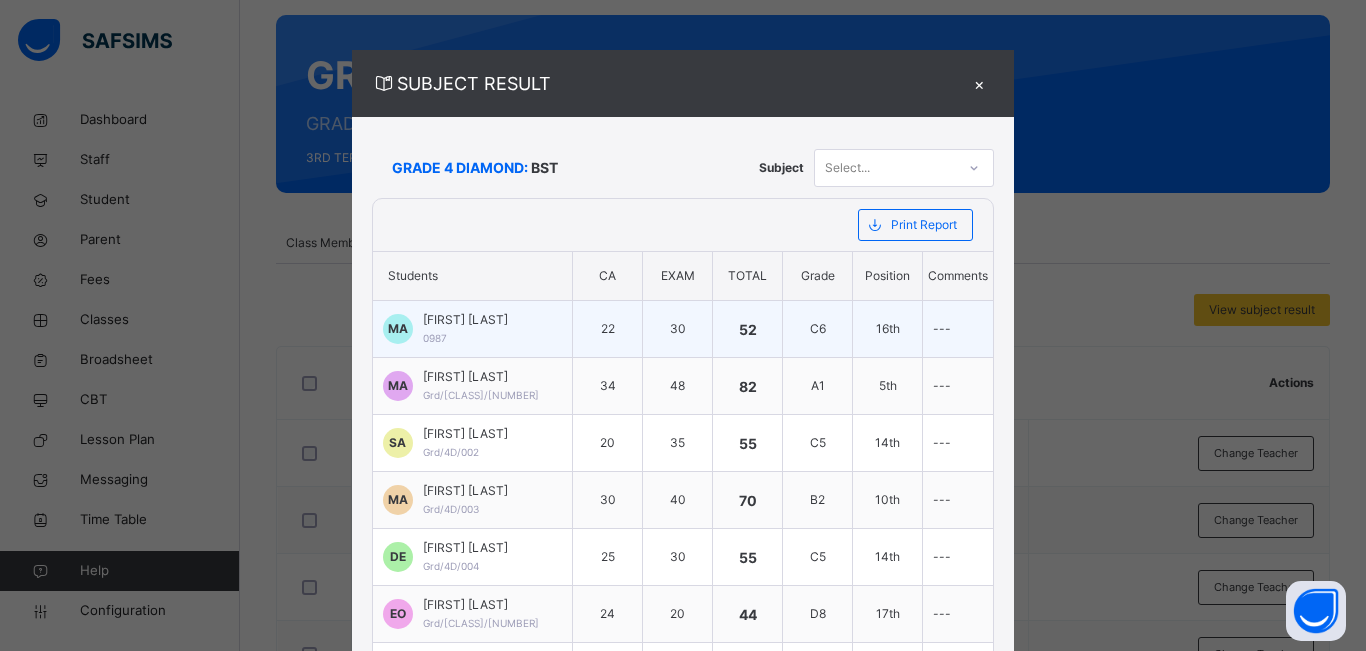 click on "30" at bounding box center (678, 328) 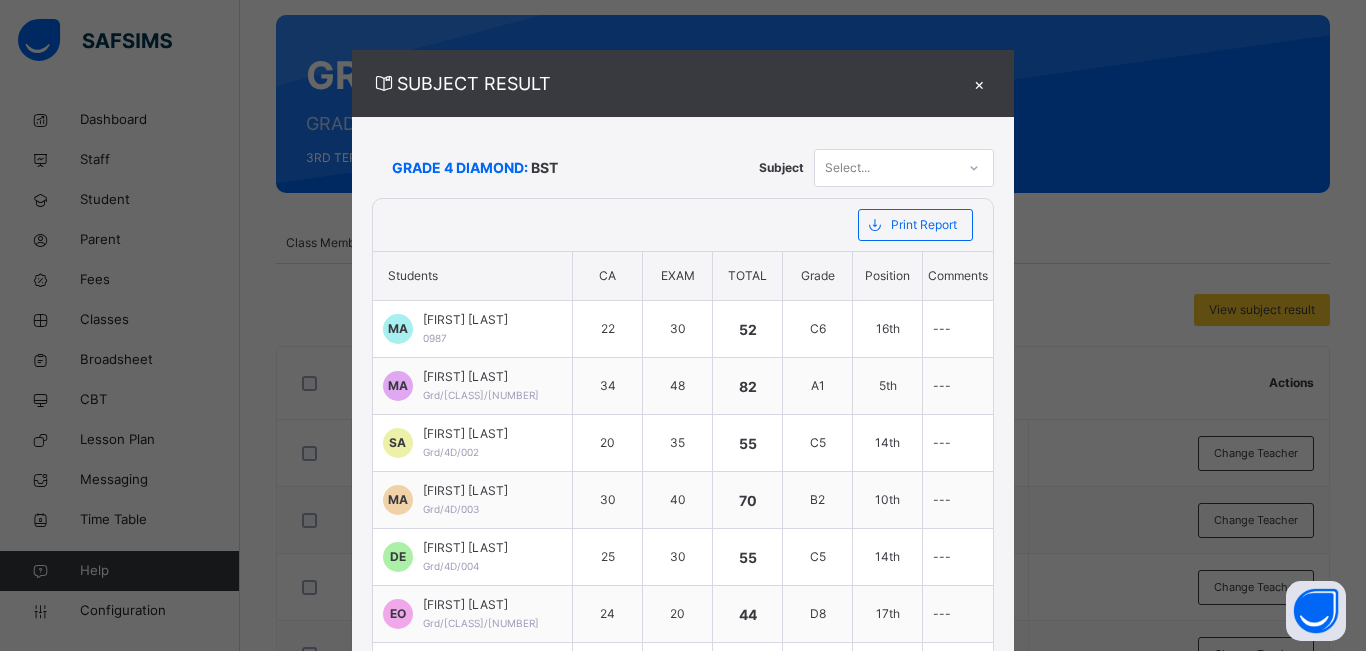 click on "×" at bounding box center [979, 83] 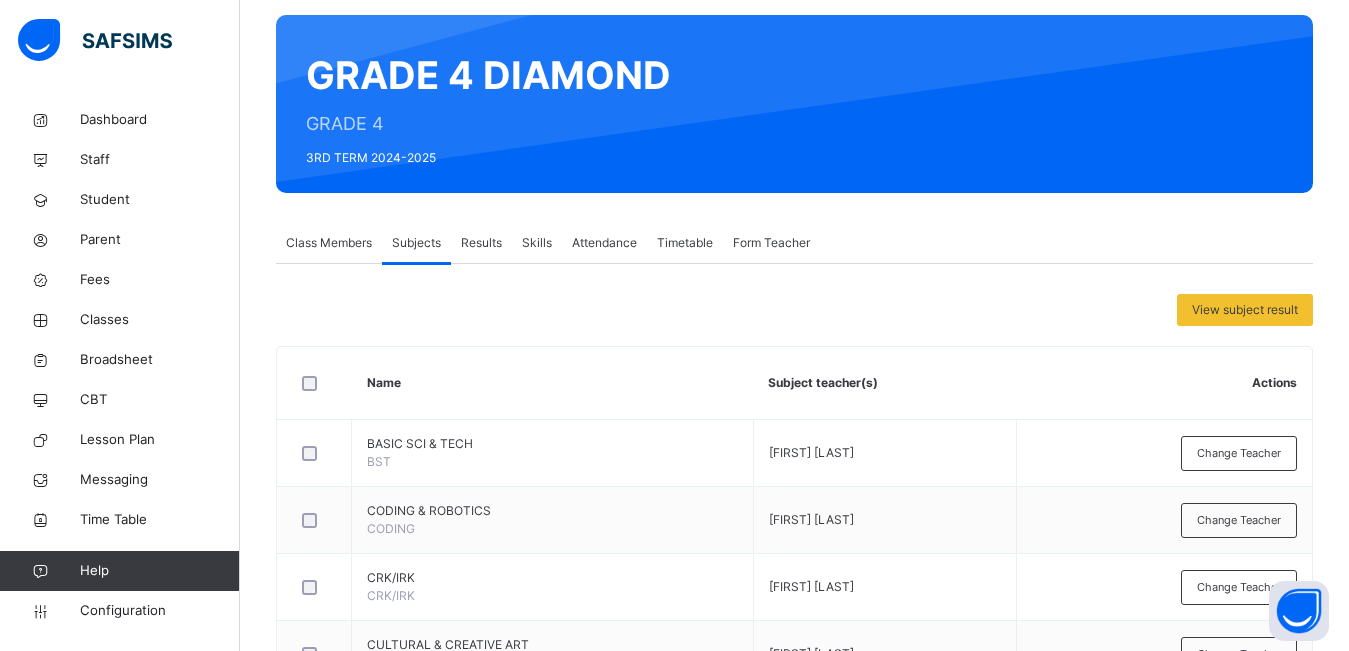 click on "Results" at bounding box center [481, 243] 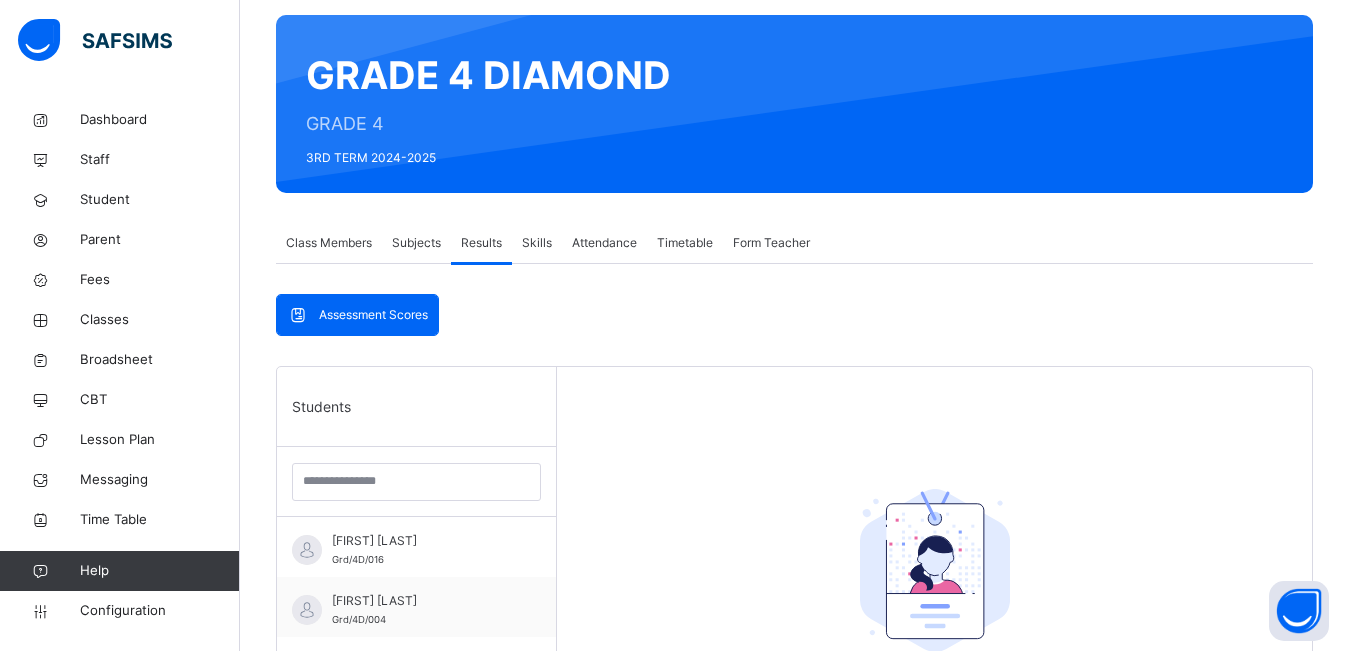 click on "Assessment Scores" at bounding box center [373, 315] 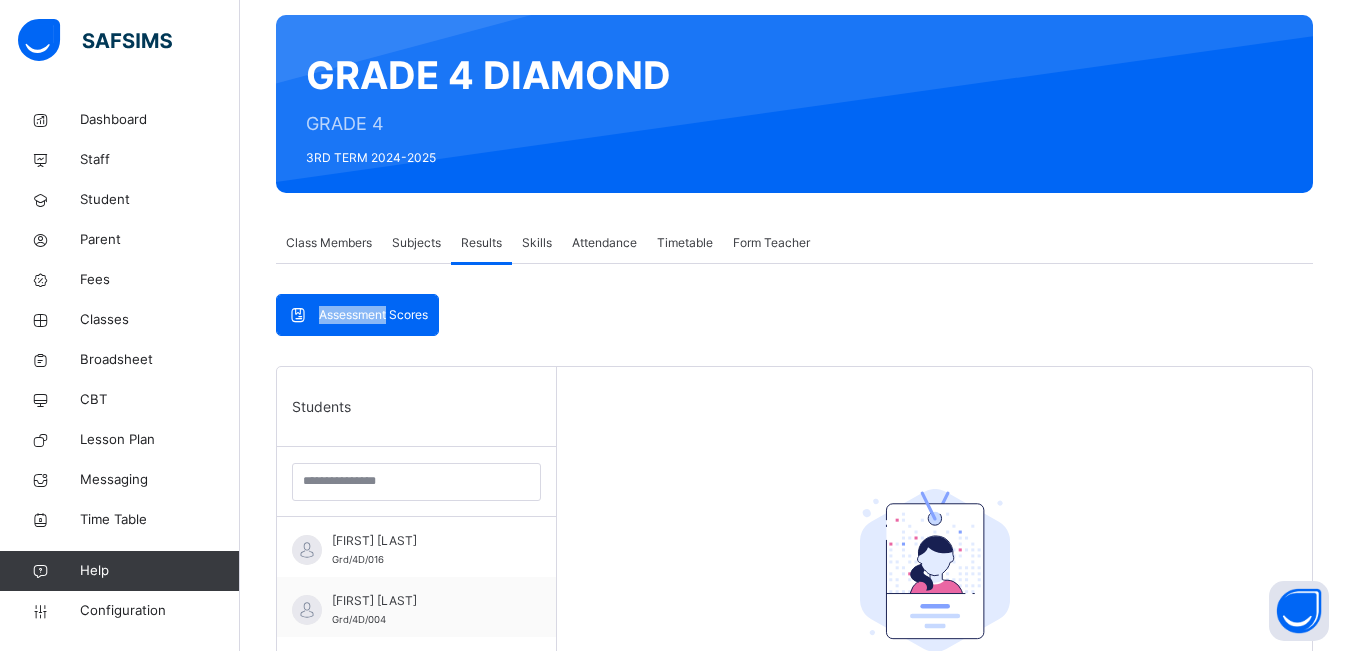 click on "Assessment Scores" at bounding box center [373, 315] 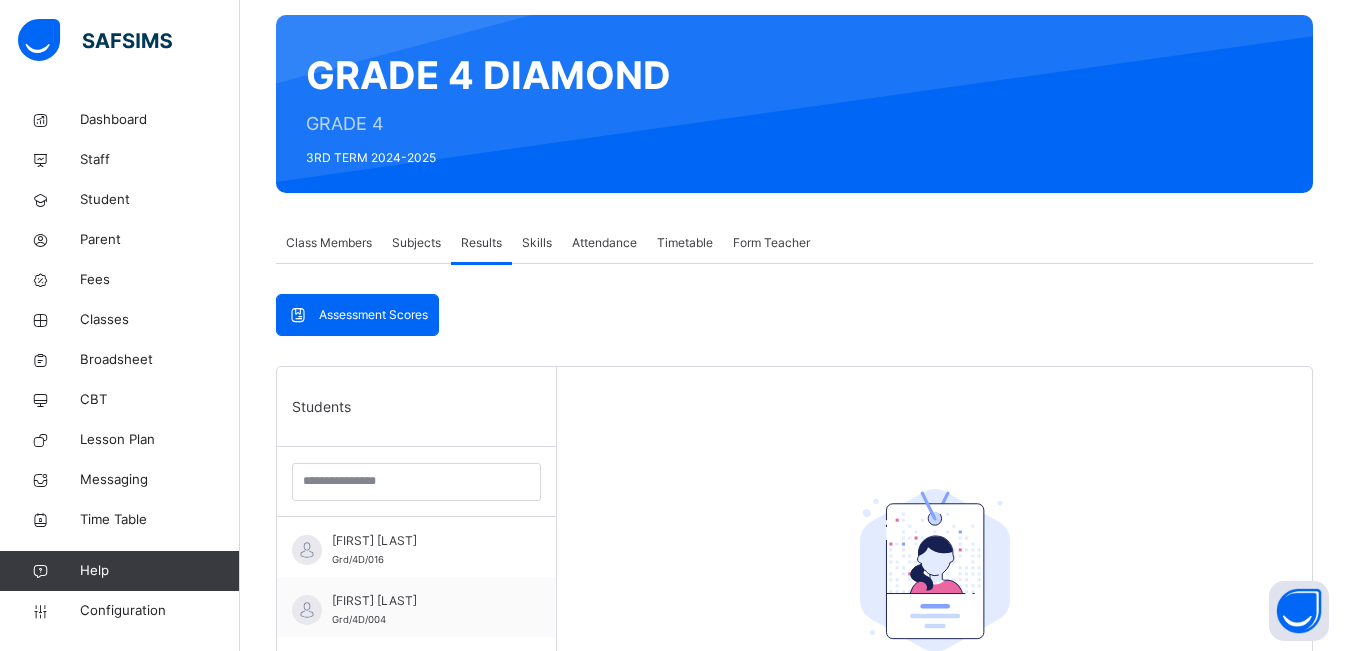 click on "Assessment Scores Assessment Scores Students [FIRST] [LAST] Grd/[CLASS]/[NUMBER] [FIRST] [LAST] Grd/[CLASS]/[NUMBER] [FIRST] [LAST] Grd/[CLASS]/[NUMBER] [FIRST] [LAST] Grd/[CLASS]/[NUMBER] [FIRST] [LAST] Grd/[CLASS]/[NUMBER] [FIRST] [LAST] Grd/[CLASS]/[NUMBER] [FIRST] [LAST] Grd/[CLASS]/[NUMBER] [FIRST] [LAST] Grd/[CLASS]/[NUMBER] [FIRST] [LAST] Grd/[CLASS]/[NUMBER] [FIRST] [LAST] Grd/[CLASS]/[NUMBER] [FIRST] [LAST] Grd/[CLASS]/[NUMBER] [FIRST] [LAST] Grd/[CLASS]/[NUMBER] [FIRST] [LAST] [NUMBER] [FIRST] [LAST] Grd/[CLASS]/[NUMBER] [FIRST] [LAST] Grd/[CLASS]/[NUMBER] [FIRST] [LAST] [NUMBER] Select a Student Select a student from the list to the left to view records" at bounding box center [794, 661] 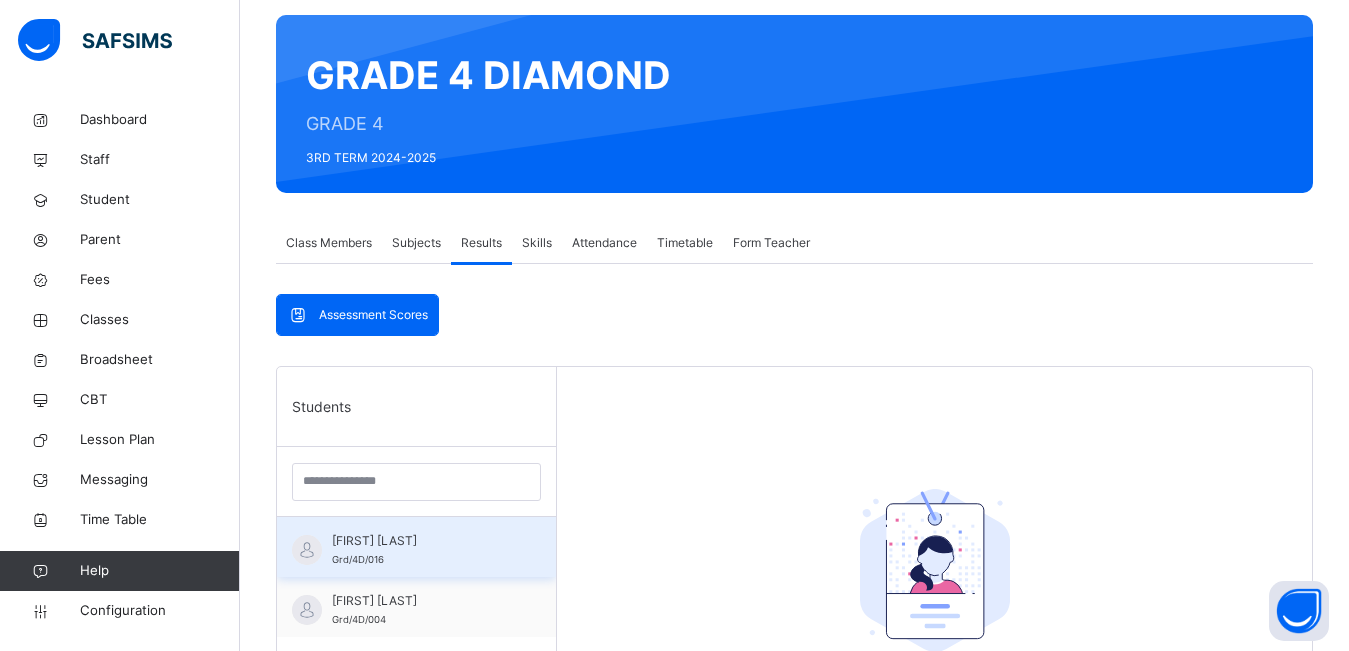 click on "[FIRST] [LAST]" at bounding box center (421, 541) 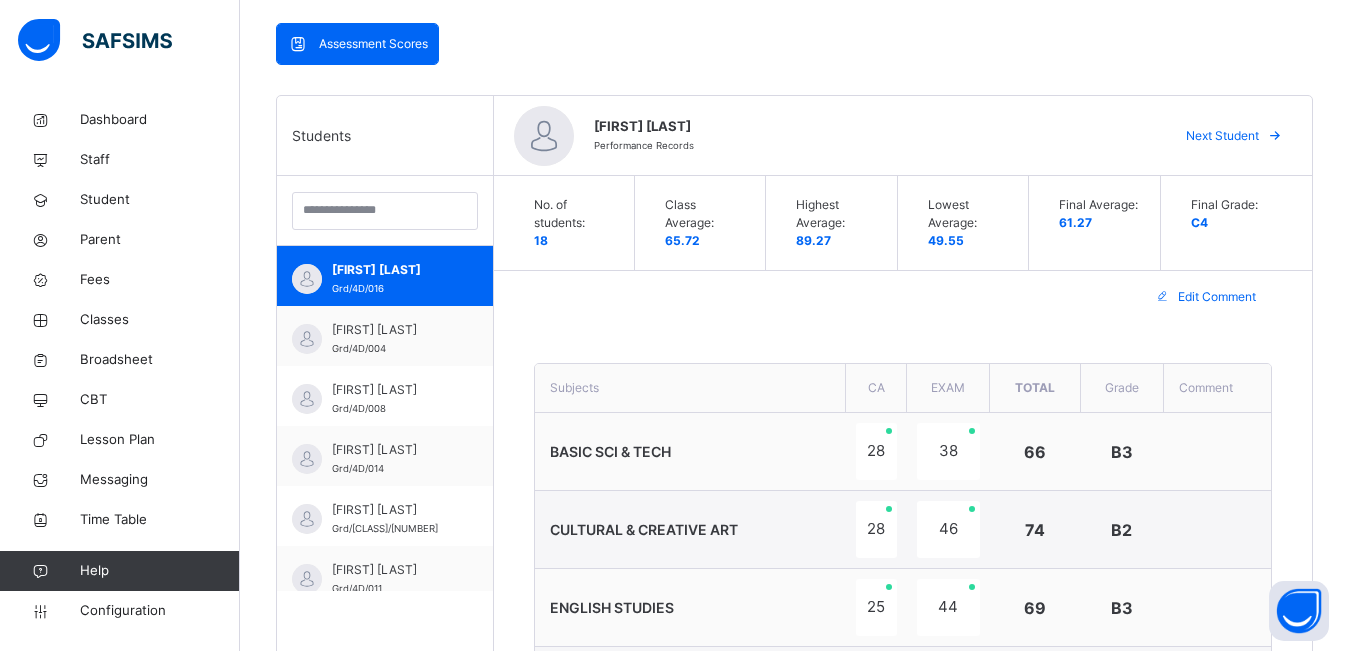 scroll, scrollTop: 456, scrollLeft: 0, axis: vertical 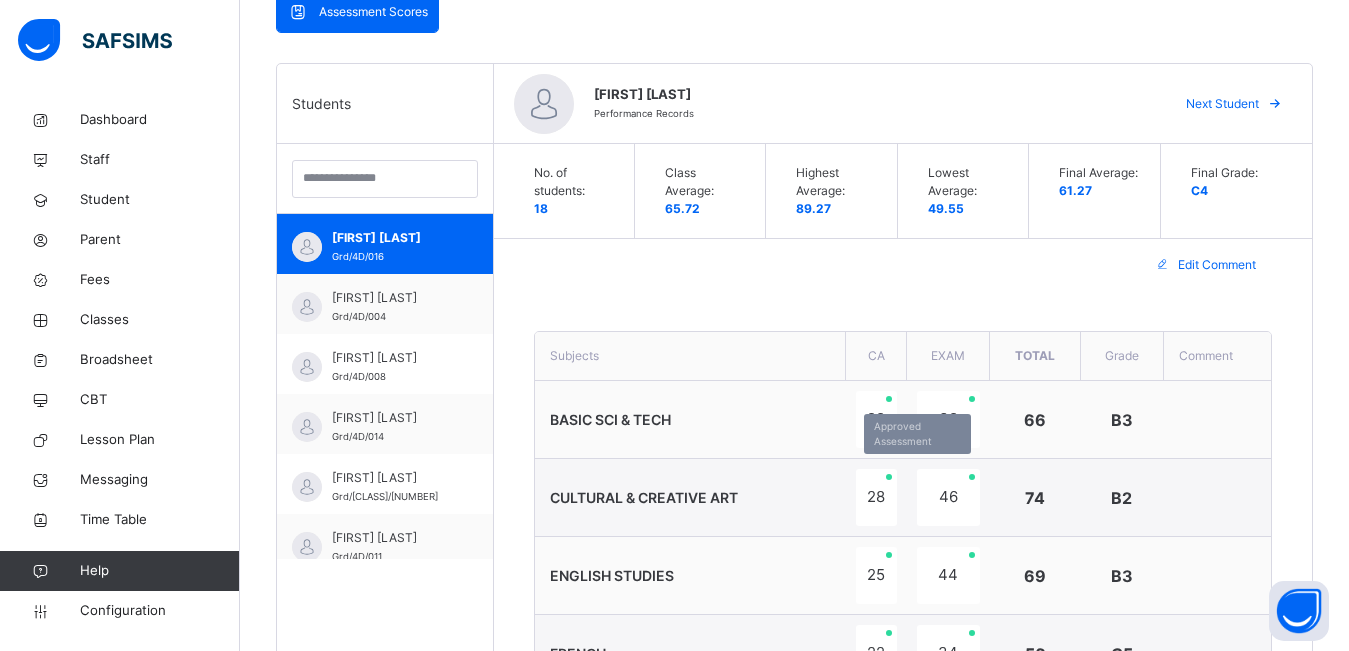 click on "28" at bounding box center [876, 497] 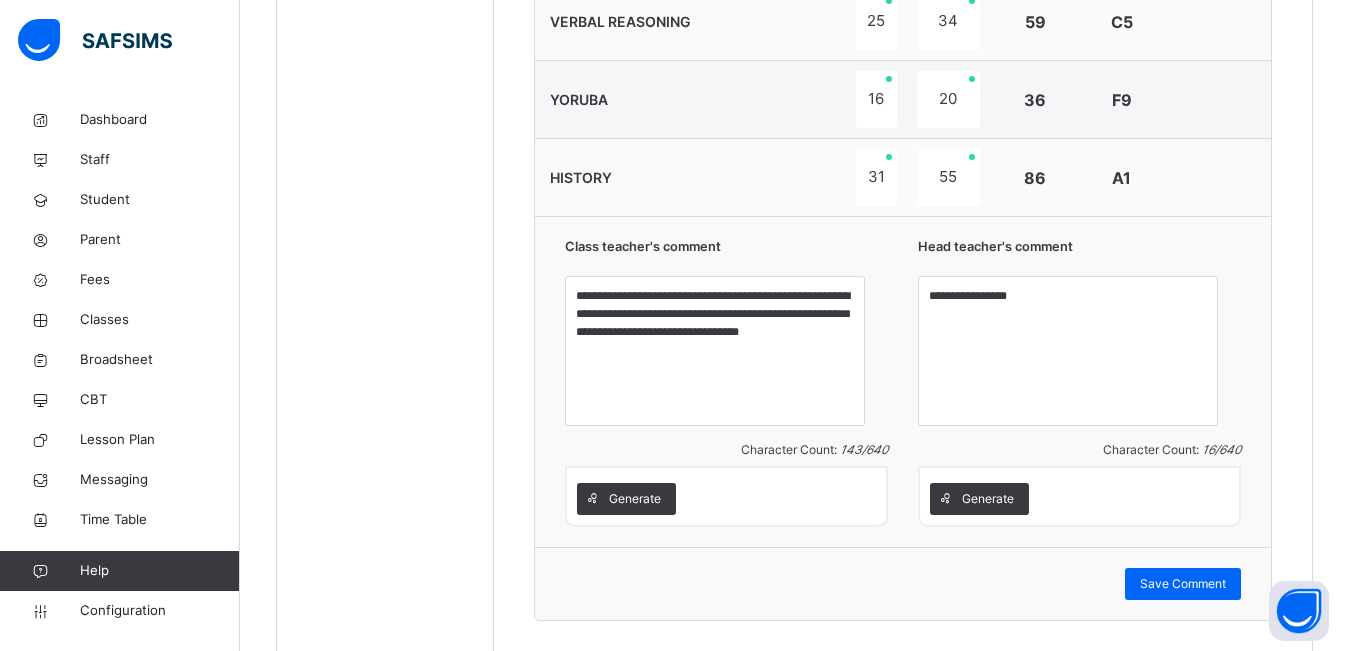 scroll, scrollTop: 1421, scrollLeft: 0, axis: vertical 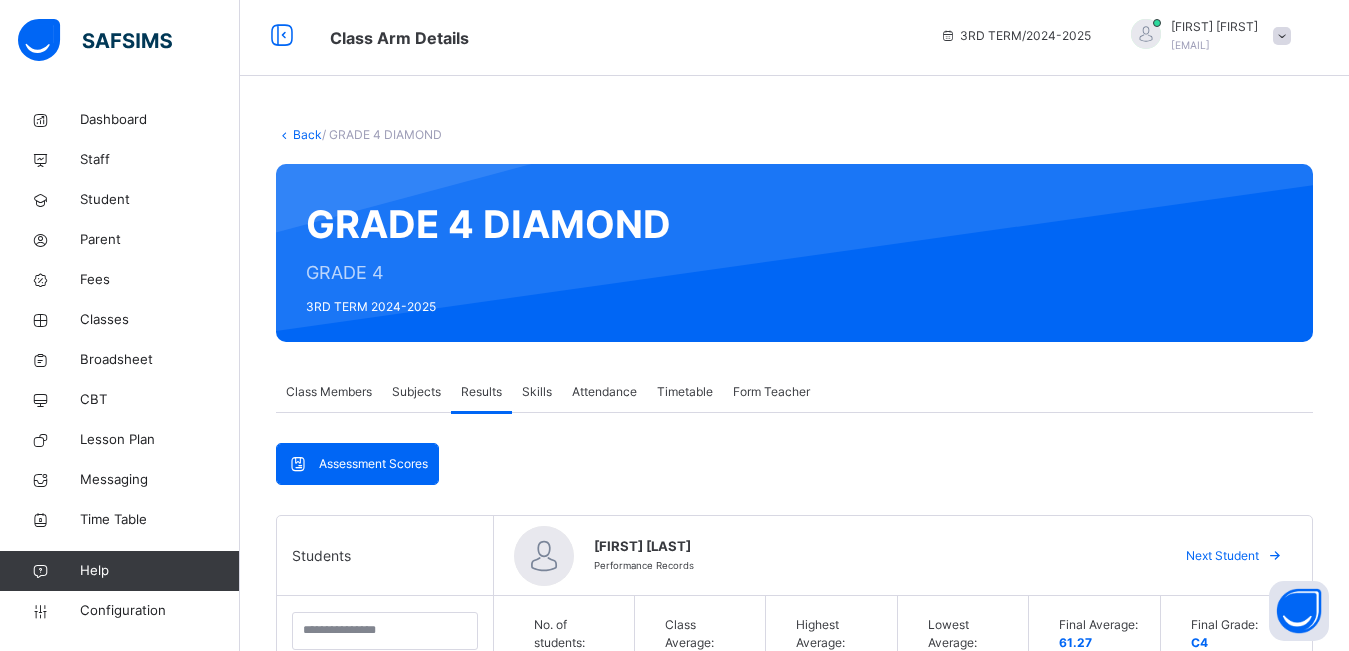 click on "Subjects" at bounding box center [416, 392] 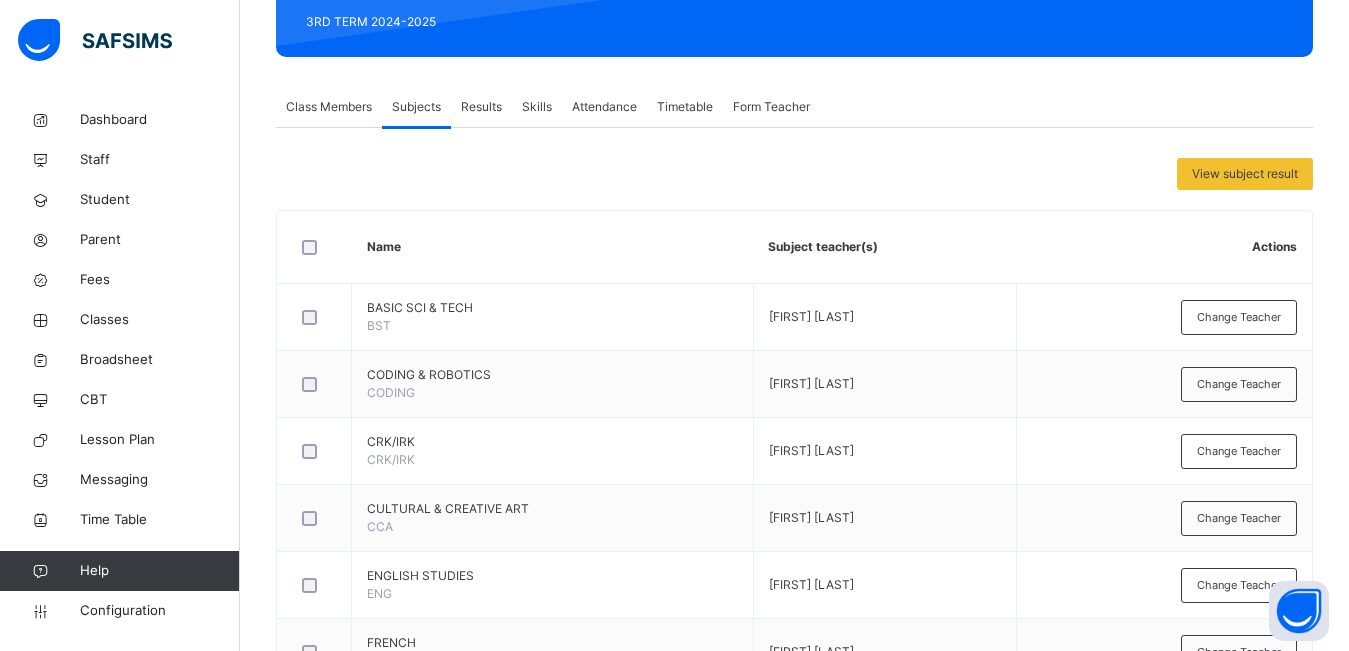 scroll, scrollTop: 294, scrollLeft: 0, axis: vertical 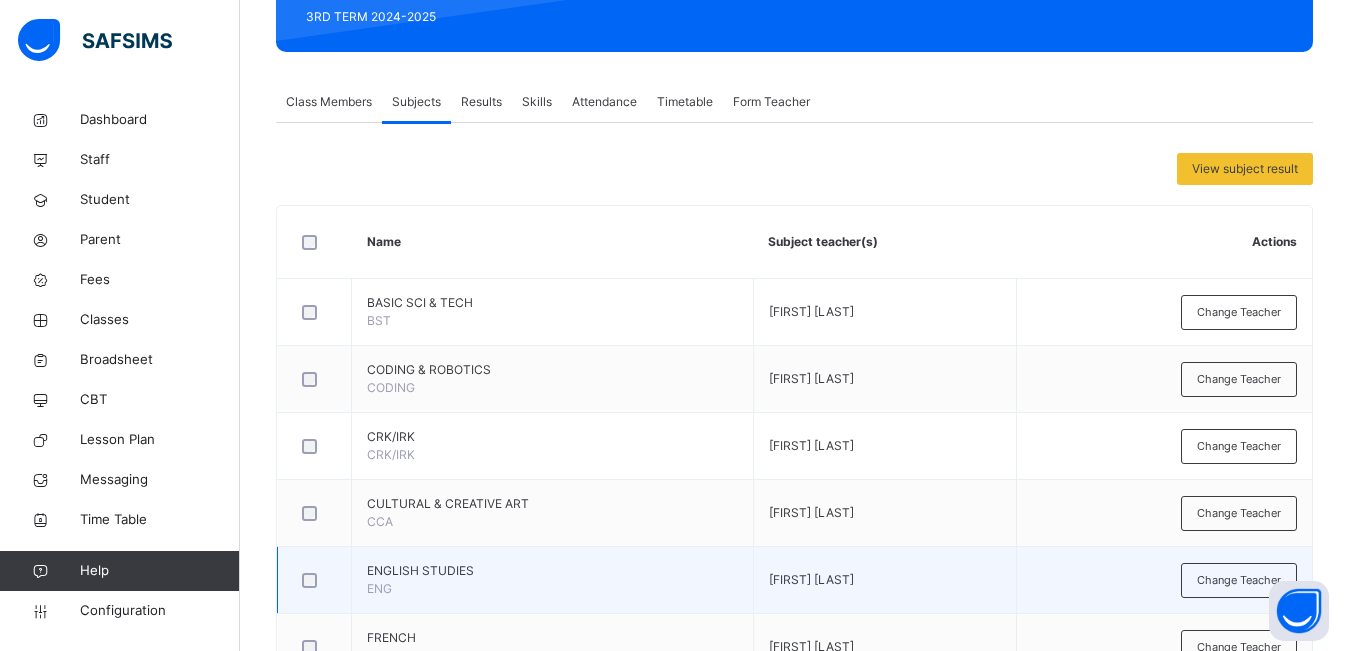 click on "ENGLISH STUDIES   ENG" at bounding box center (553, 580) 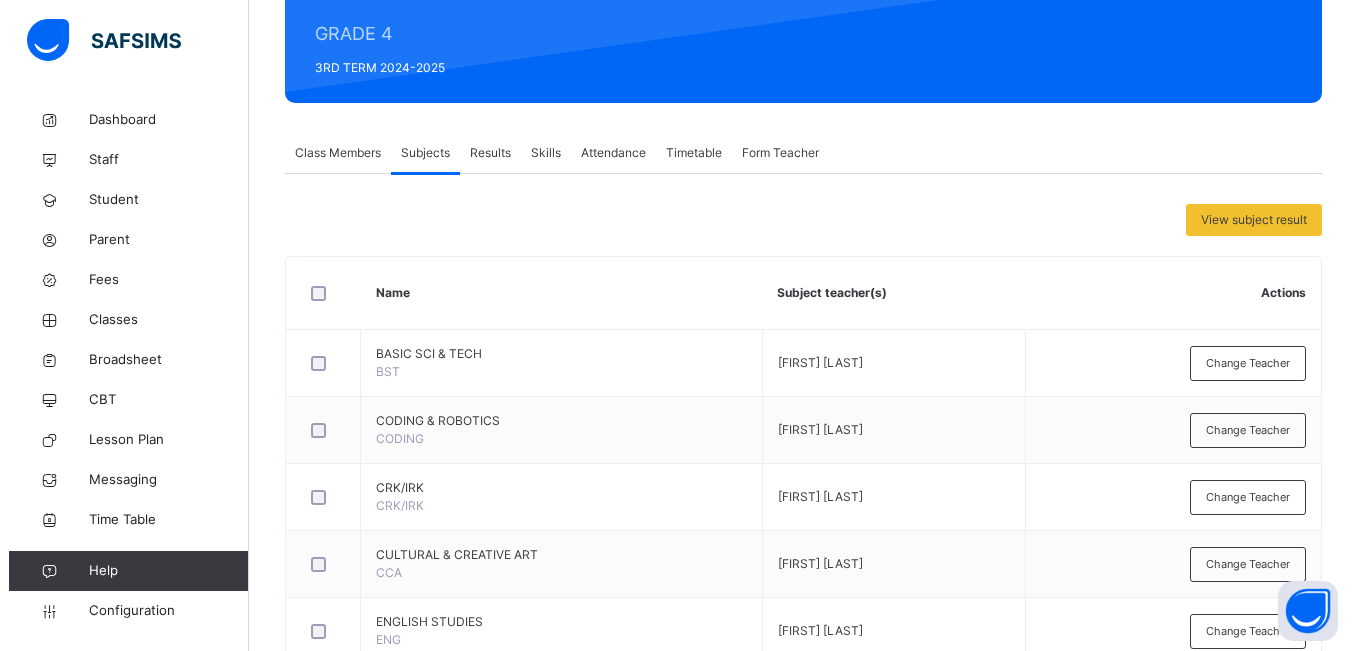 scroll, scrollTop: 217, scrollLeft: 0, axis: vertical 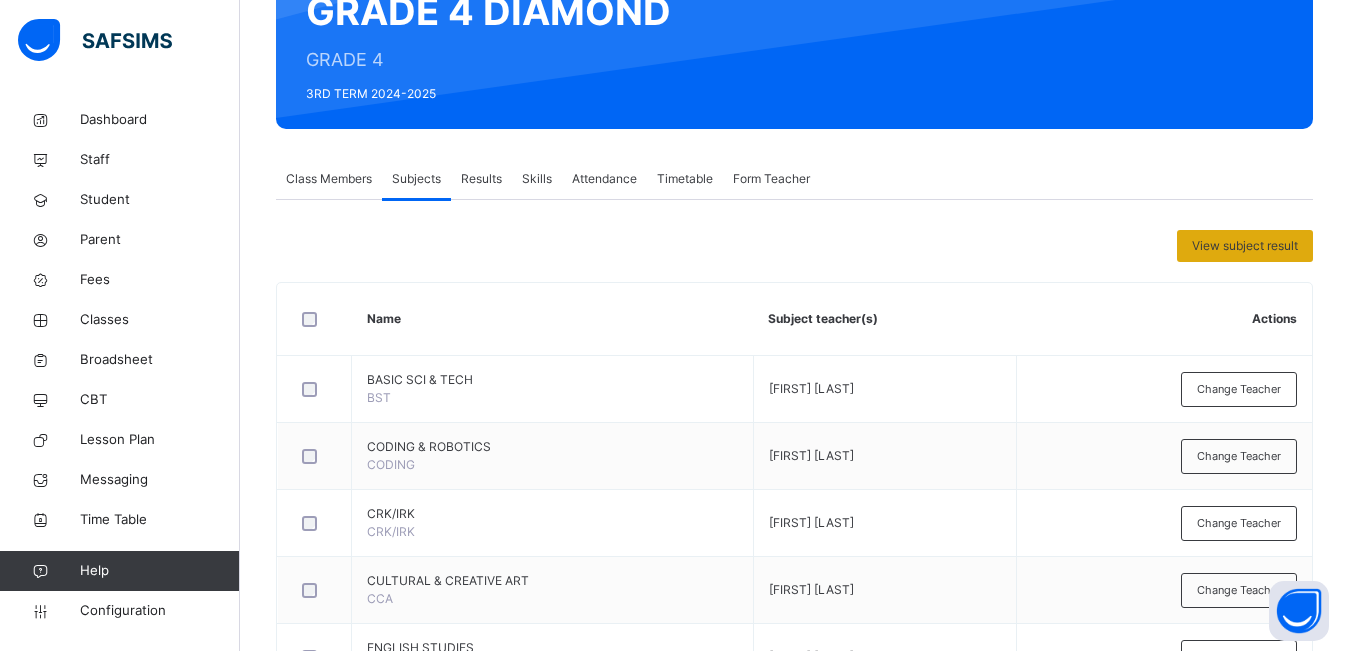 click on "View subject result" at bounding box center (1245, 246) 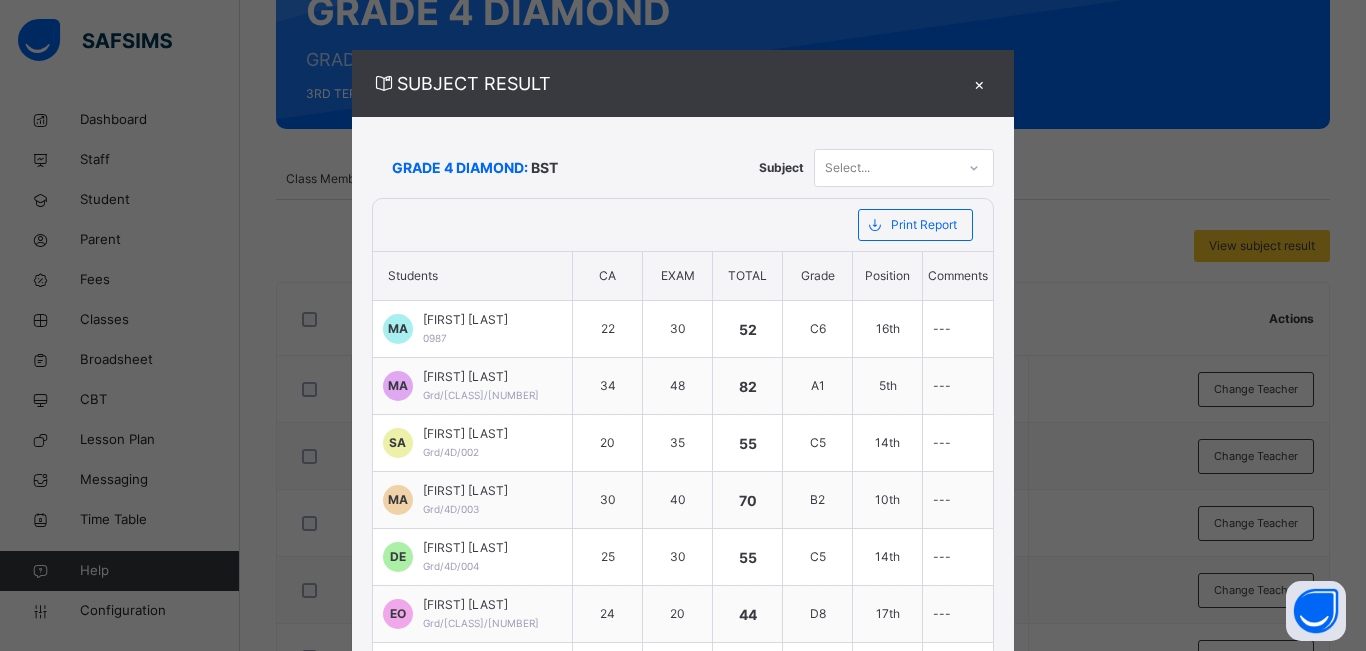 click 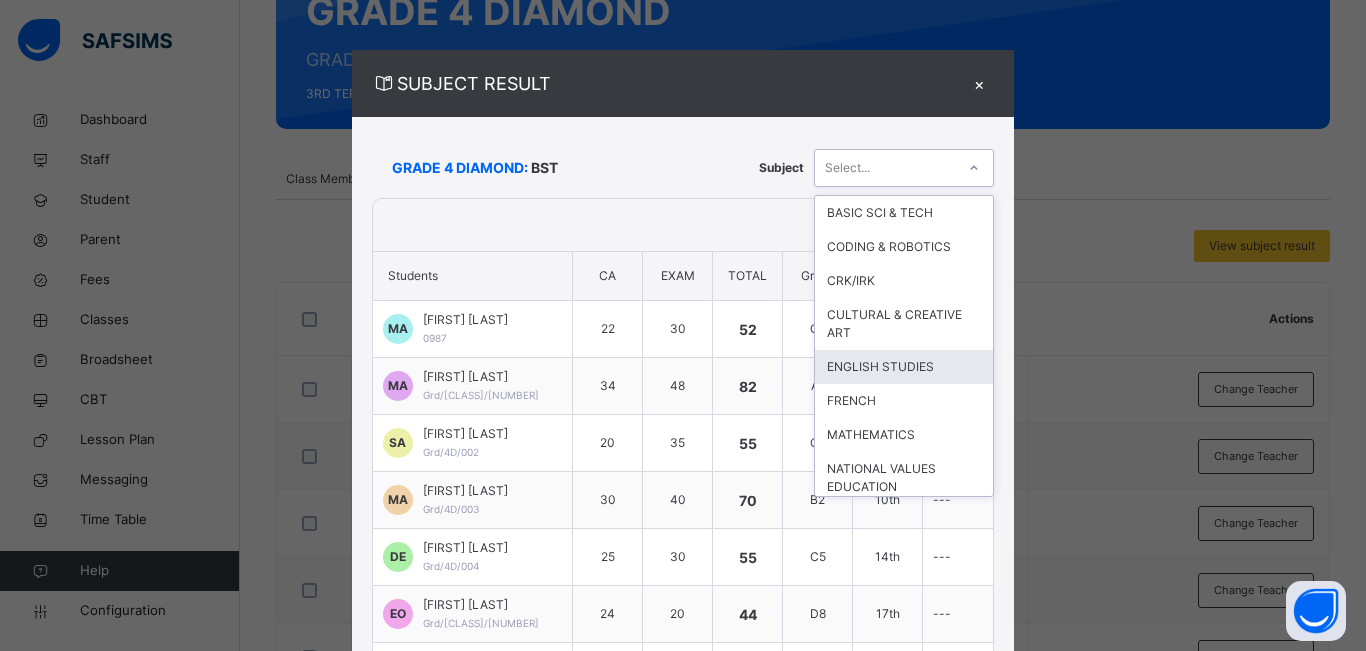 click on "ENGLISH STUDIES" at bounding box center (904, 367) 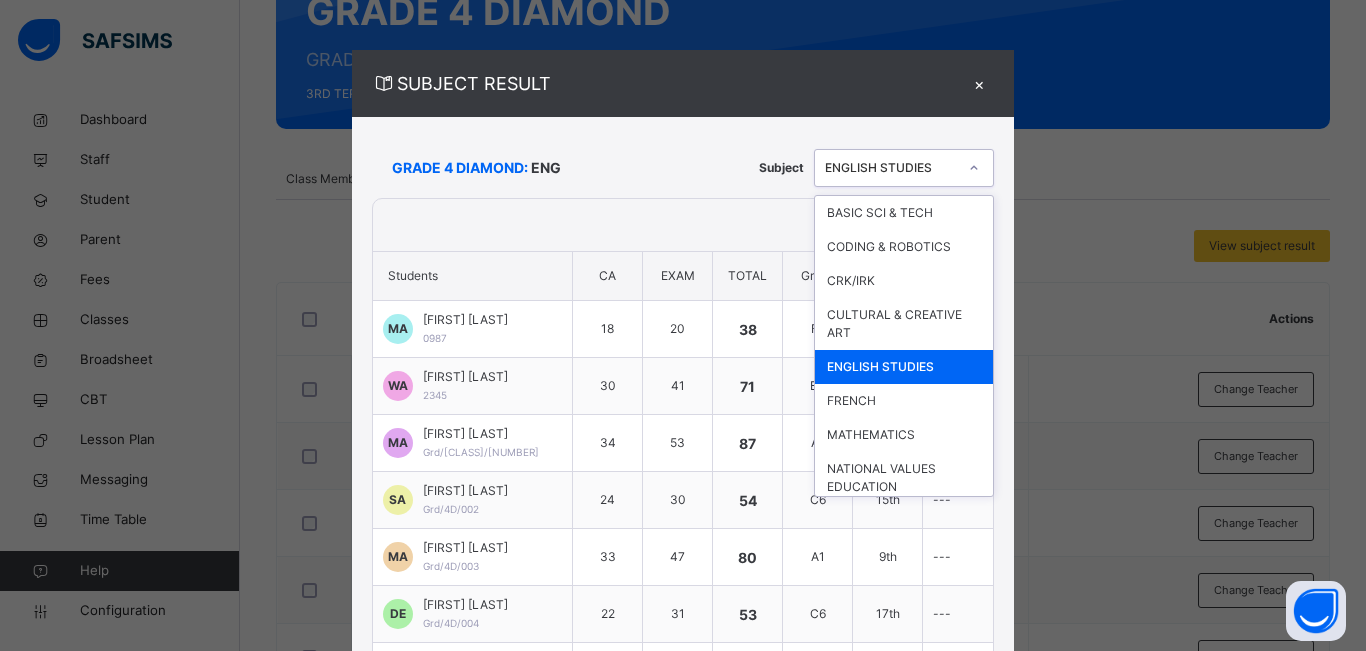 scroll, scrollTop: 214, scrollLeft: 0, axis: vertical 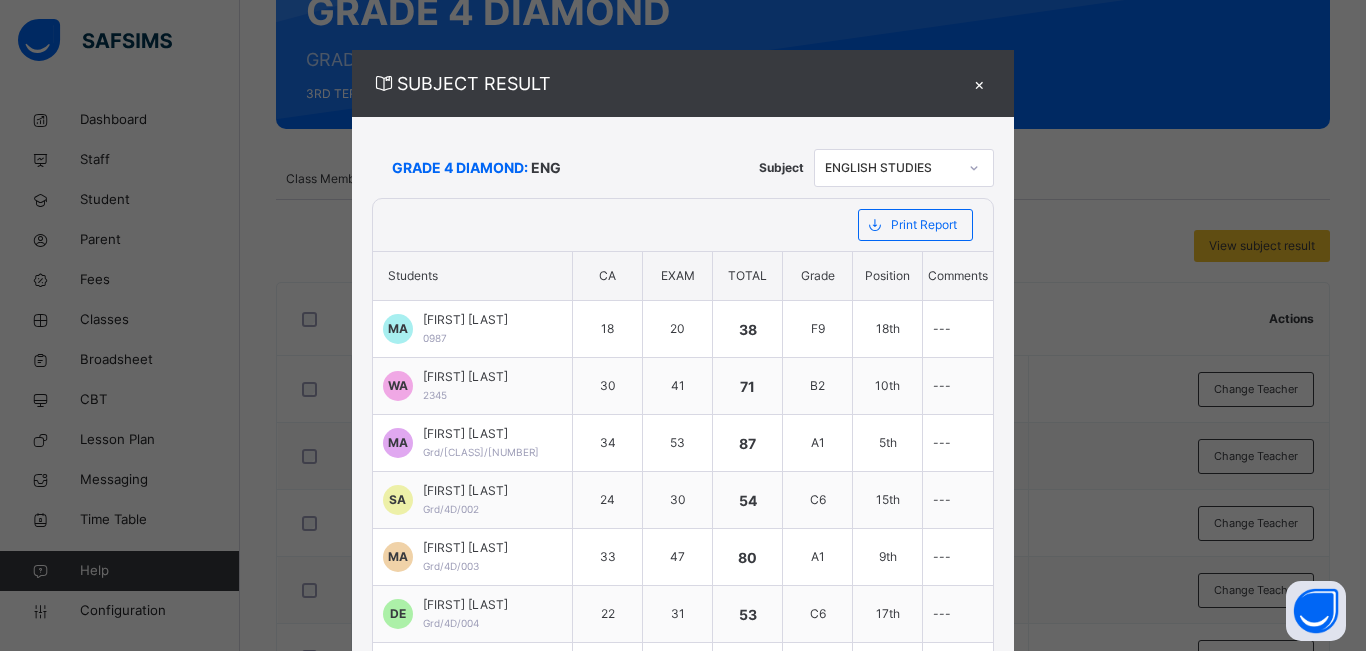 click at bounding box center (601, 225) 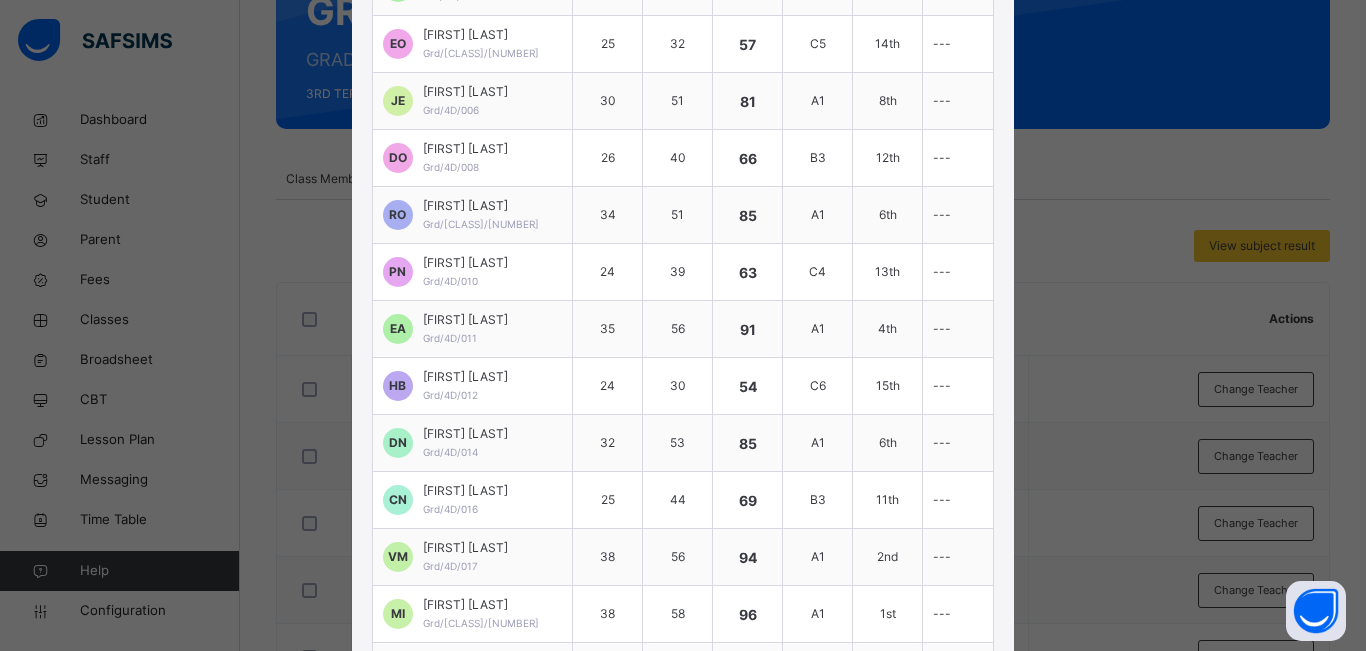 scroll, scrollTop: 659, scrollLeft: 0, axis: vertical 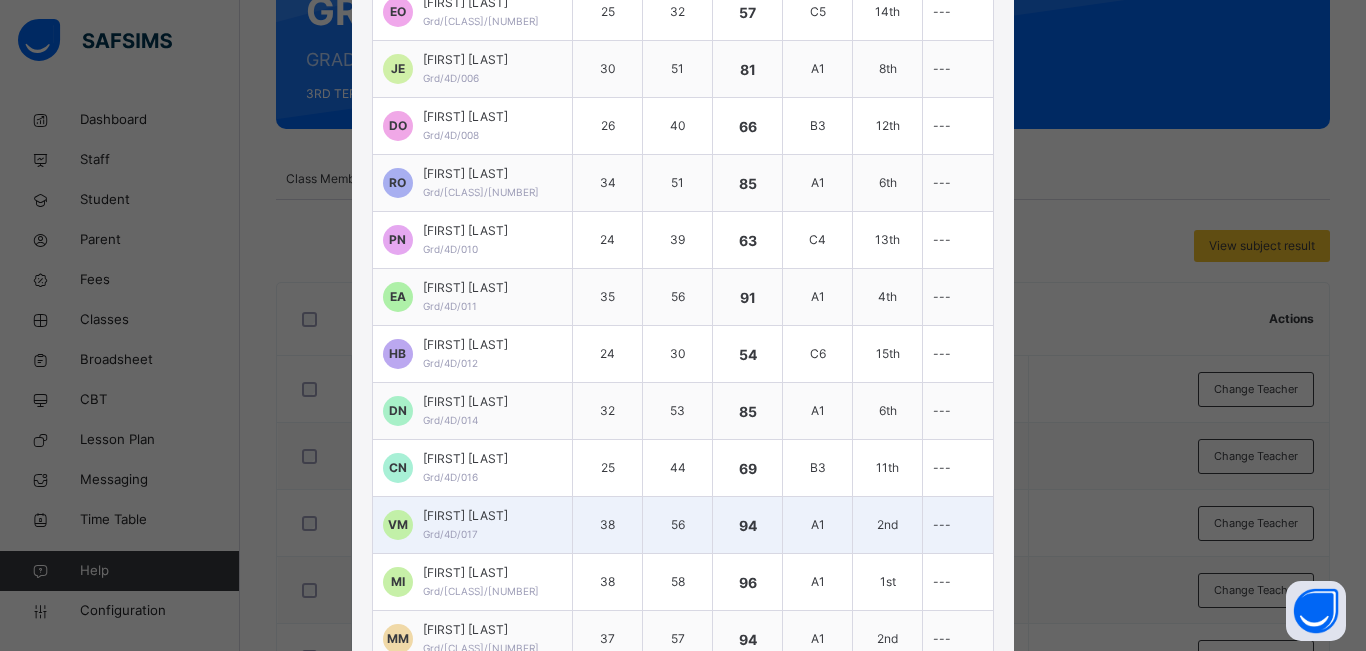 click on "---" at bounding box center (942, 524) 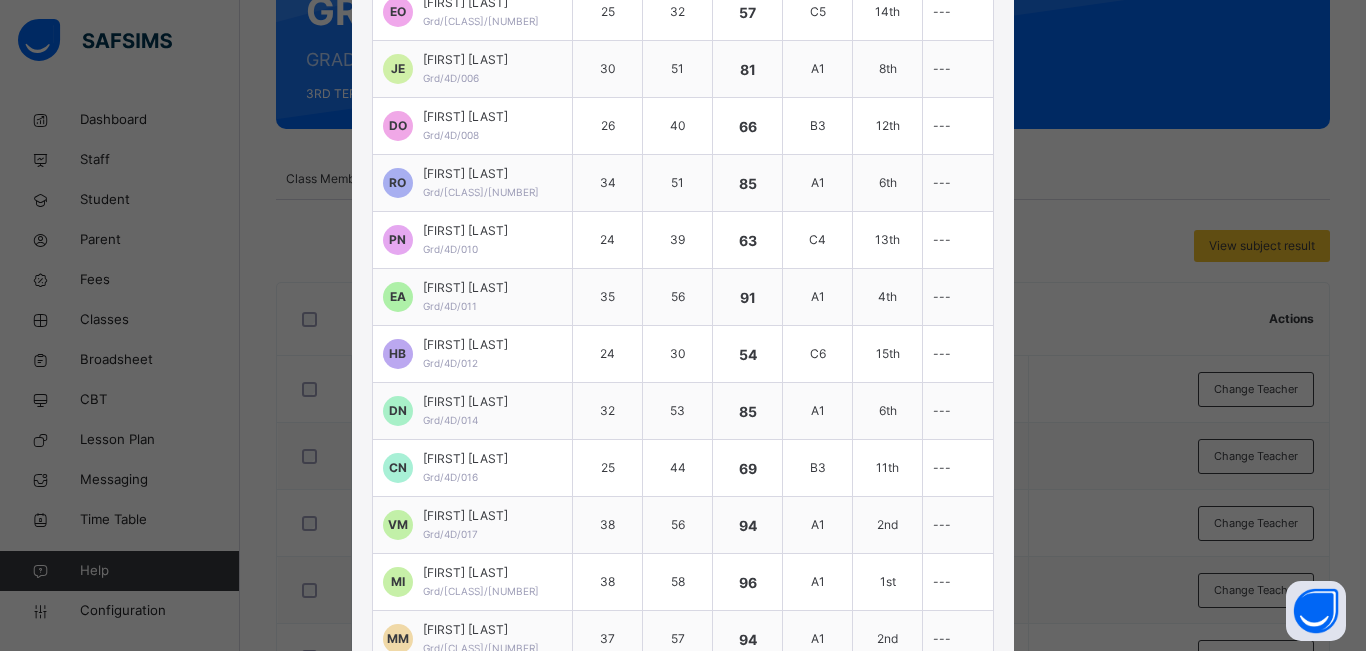 scroll, scrollTop: 747, scrollLeft: 0, axis: vertical 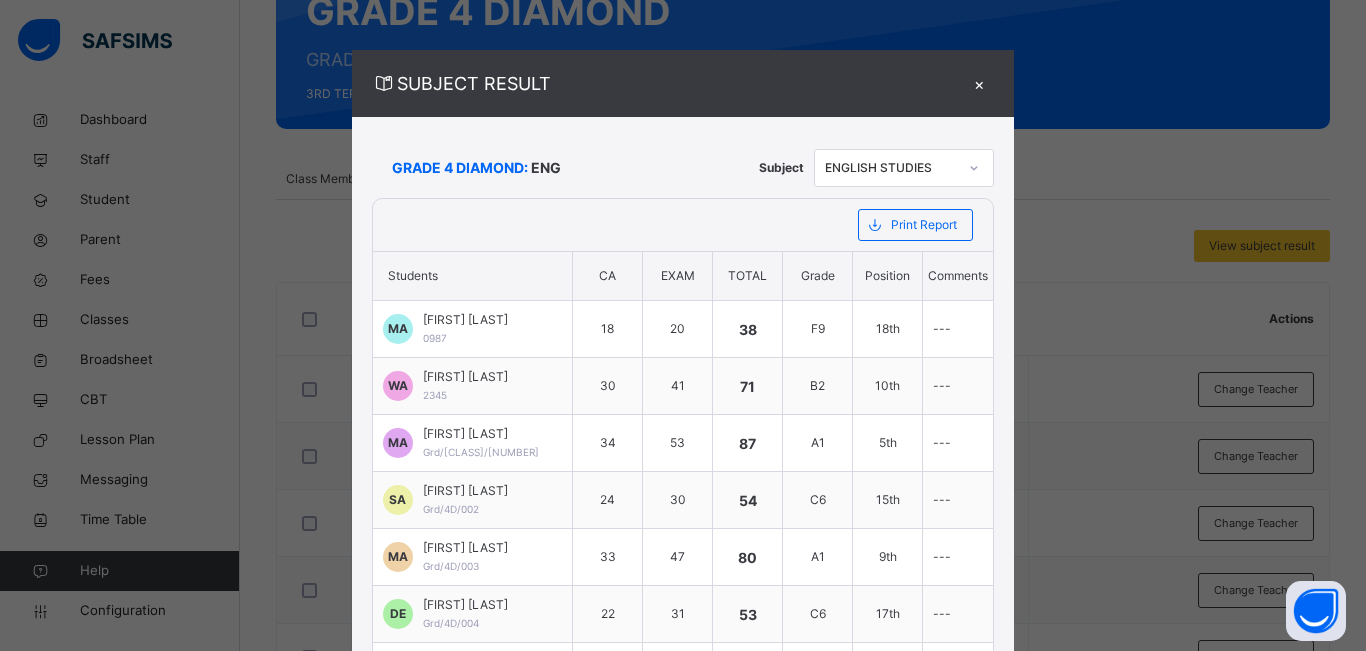 click on "×" at bounding box center [979, 83] 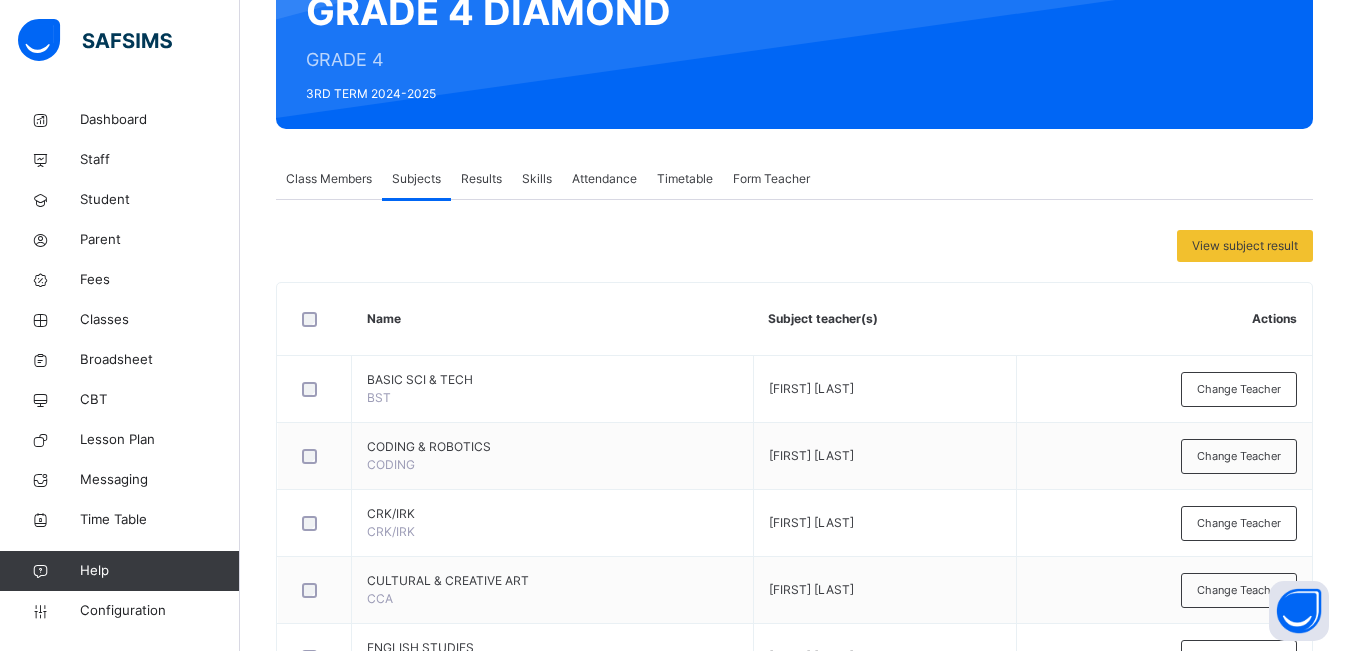 click on "Results" at bounding box center (481, 179) 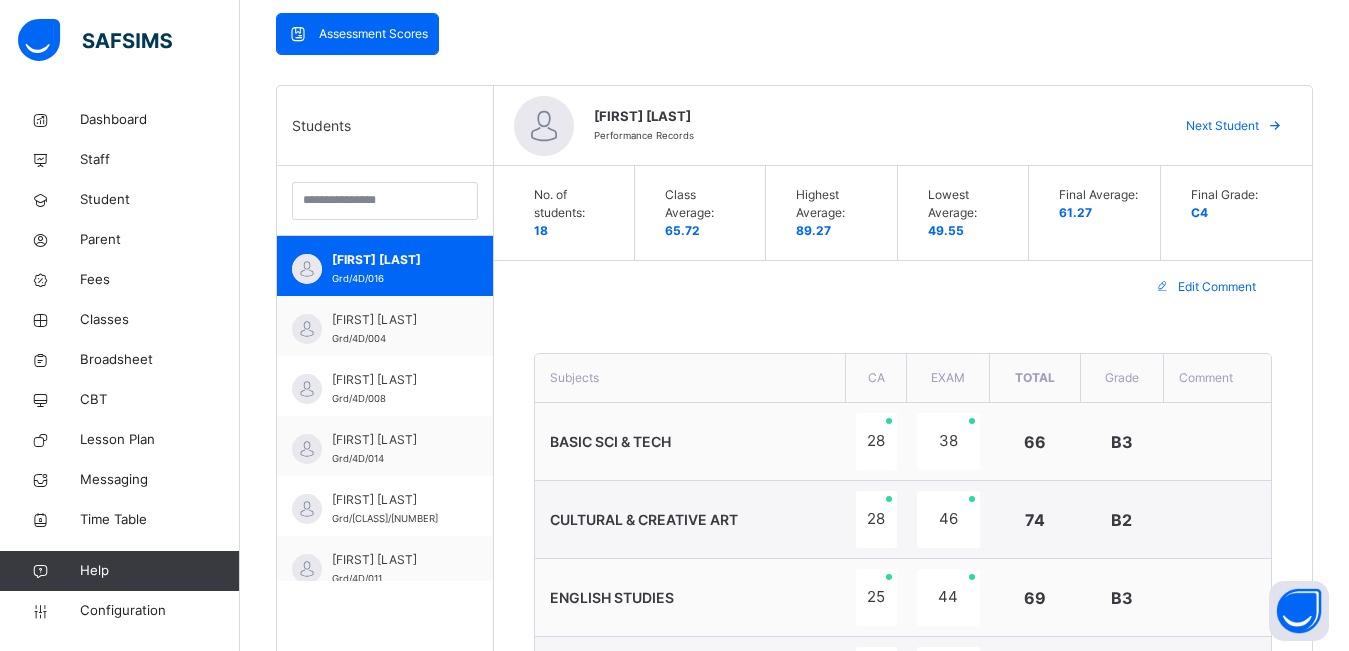 scroll, scrollTop: 449, scrollLeft: 0, axis: vertical 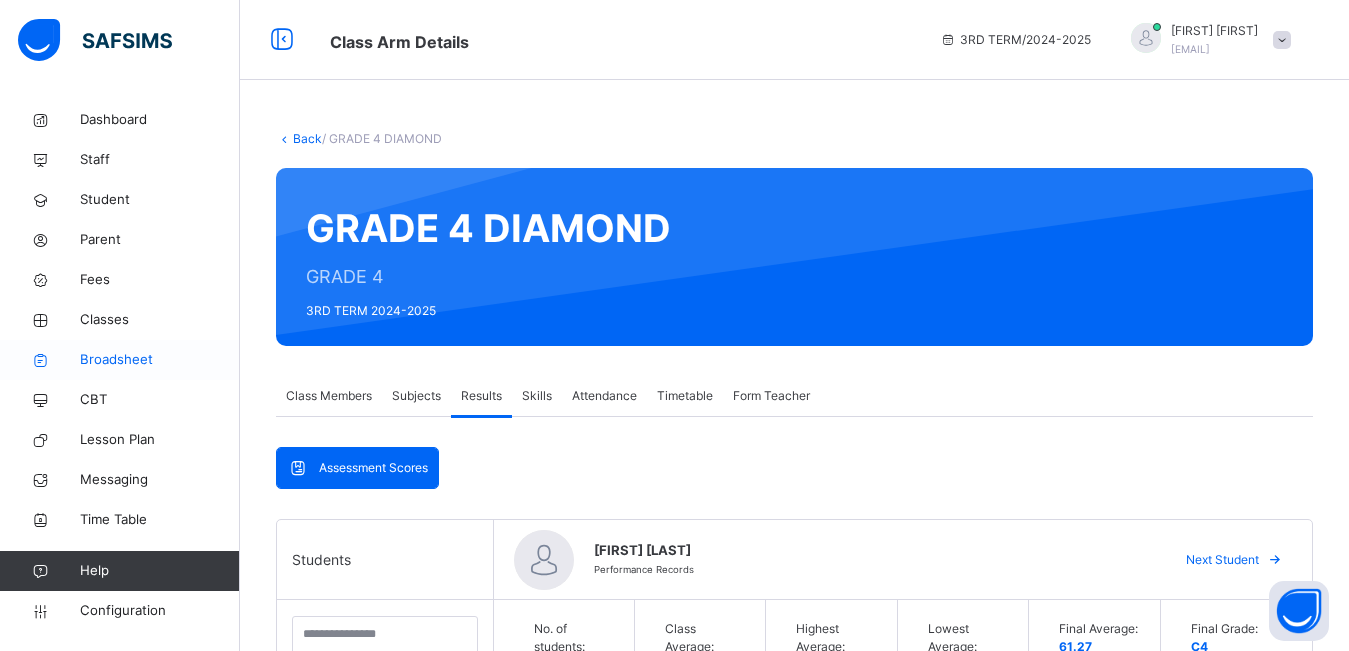 click on "Broadsheet" at bounding box center [160, 360] 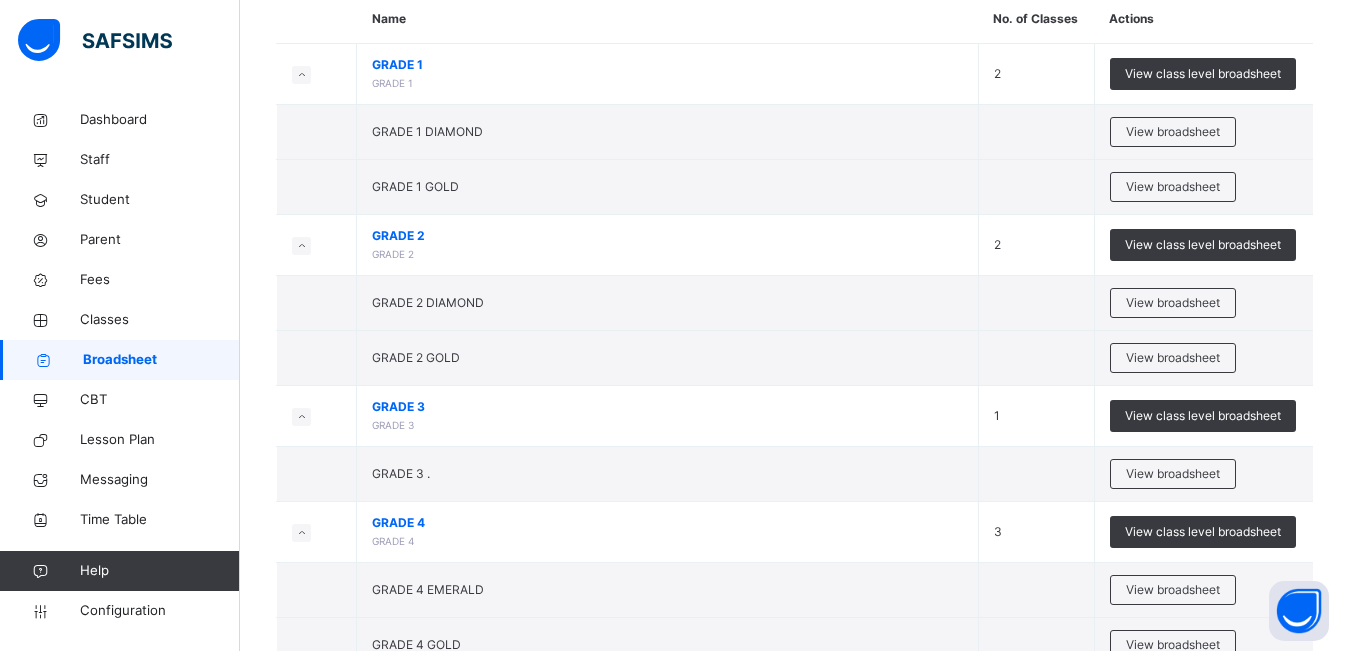 scroll, scrollTop: 197, scrollLeft: 0, axis: vertical 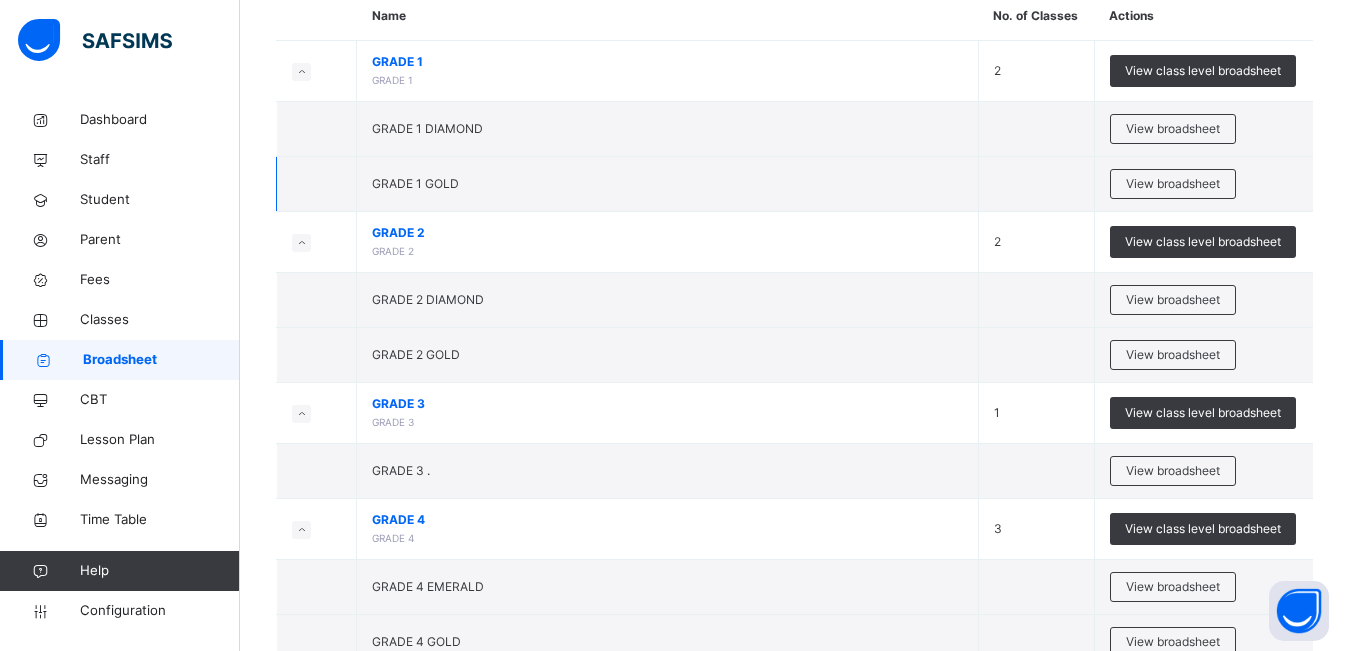 click on "View broadsheet" at bounding box center (1203, 184) 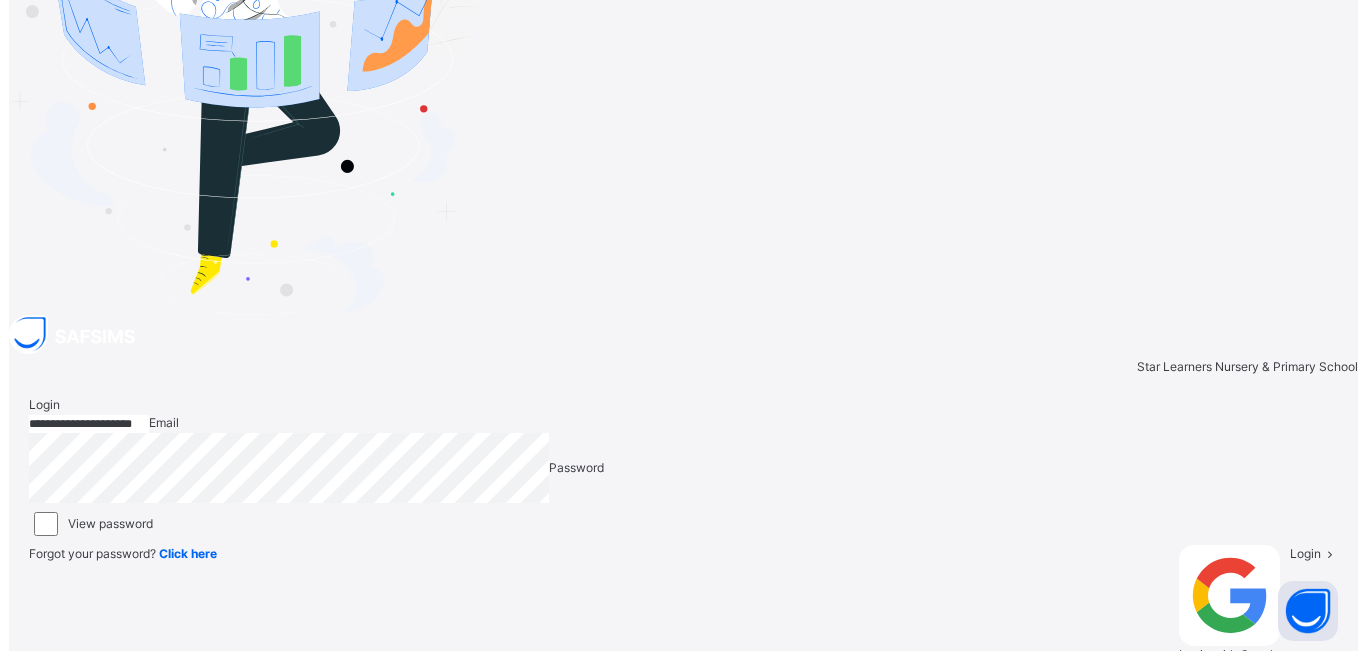 scroll, scrollTop: 0, scrollLeft: 0, axis: both 